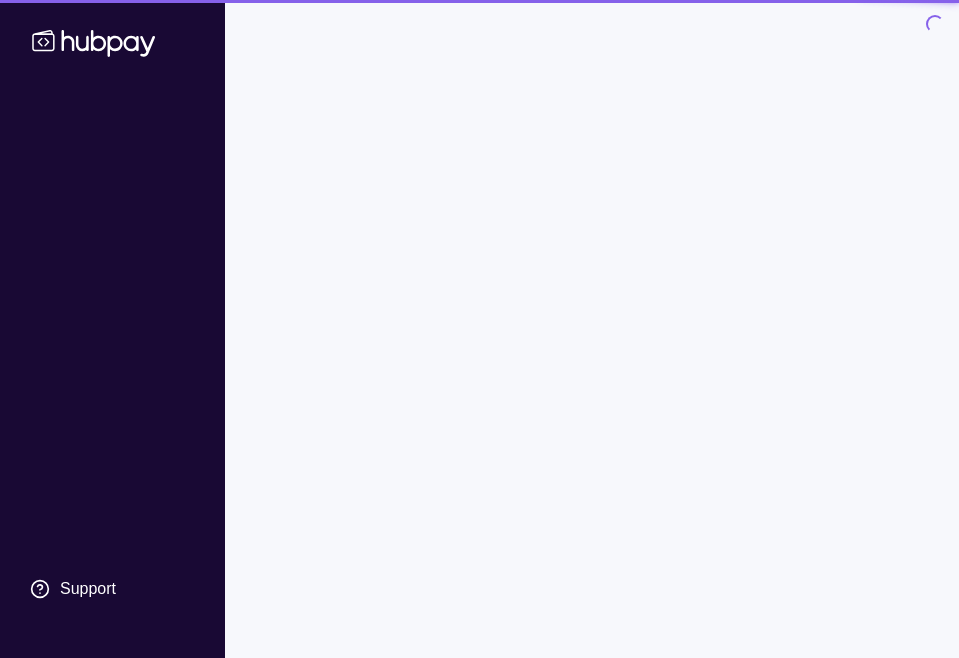 scroll, scrollTop: 0, scrollLeft: 0, axis: both 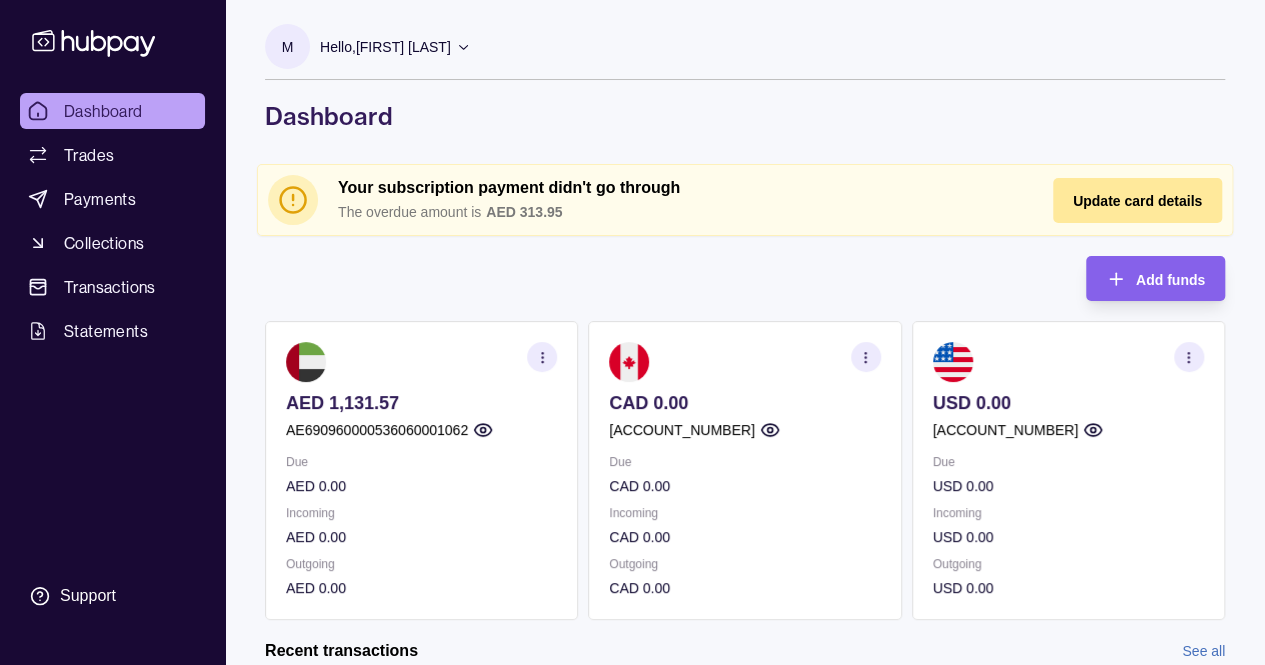 click at bounding box center (866, 357) 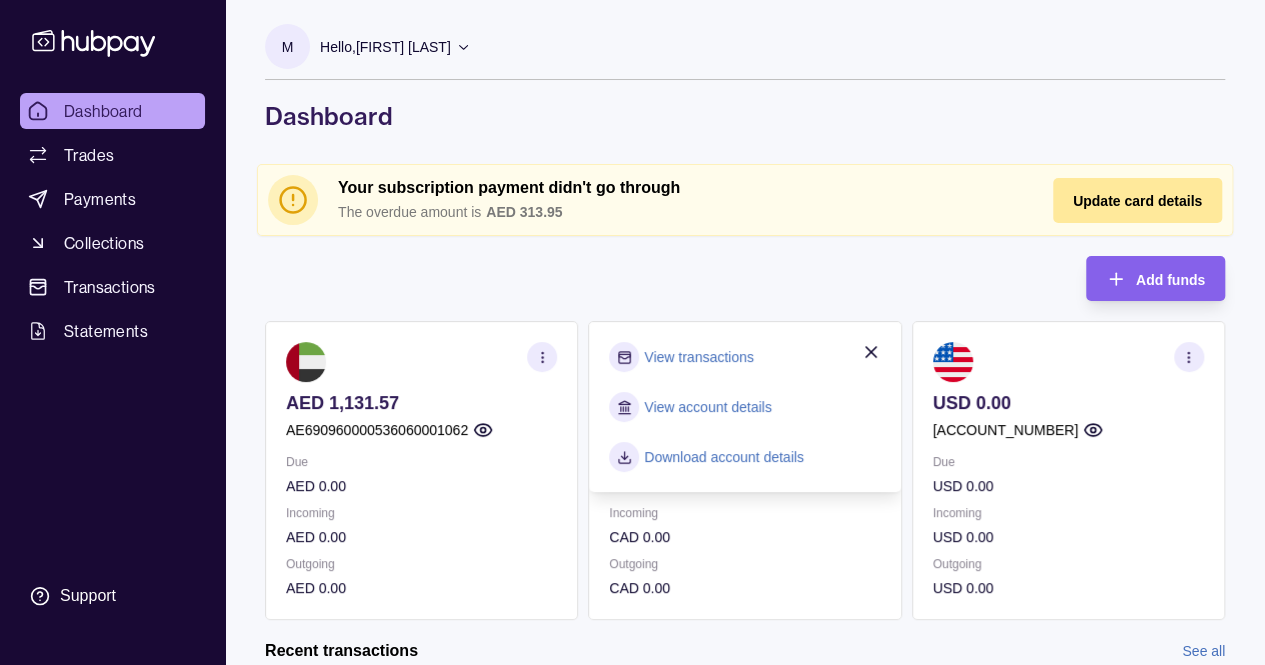 click on "Add funds AED 1,131.57 [IBAN] Due AED 0.00 Incoming AED 0.00 Outgoing AED 0.00 CAD 0.00 [ACCOUNT_NUMBER] Due CAD 0.00 Incoming CAD 0.00 Outgoing CAD 0.00 View transactions View account details Download account details USD 0.00 [ACCOUNT_NUMBER] Due USD 0.00 Incoming USD 0.00 Outgoing USD 0.00 Request new currencies" at bounding box center [745, 438] 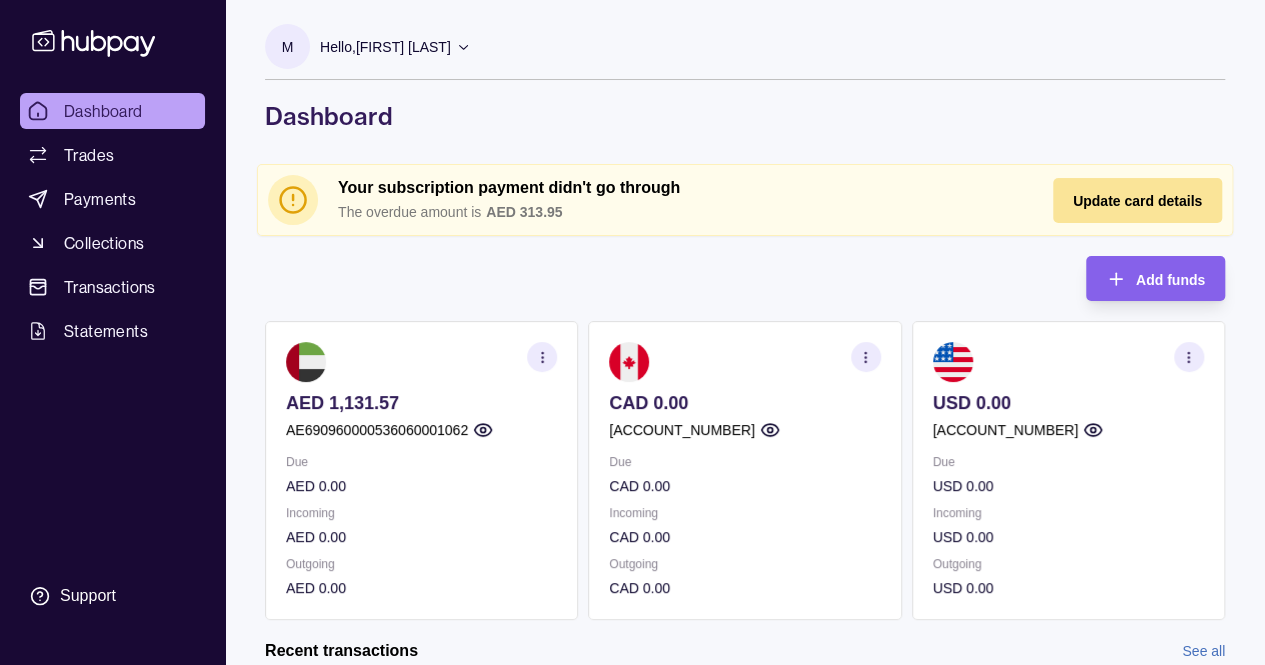 click on "Update card details" at bounding box center [1137, 201] 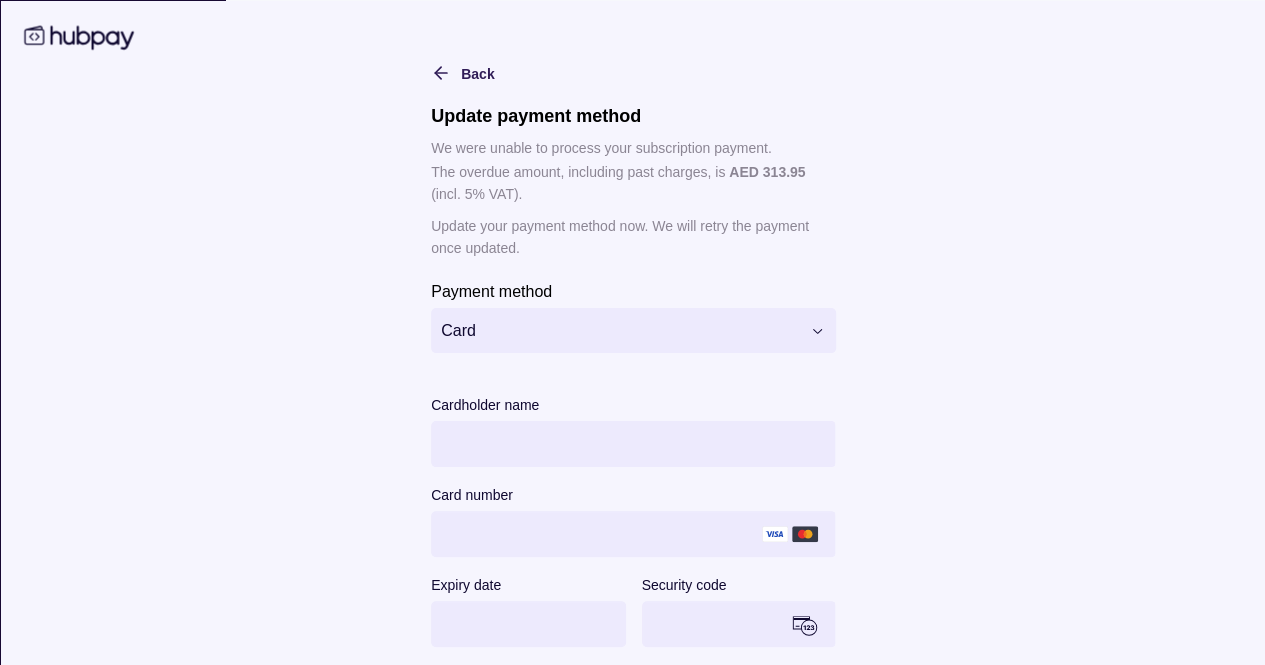 scroll, scrollTop: 246, scrollLeft: 0, axis: vertical 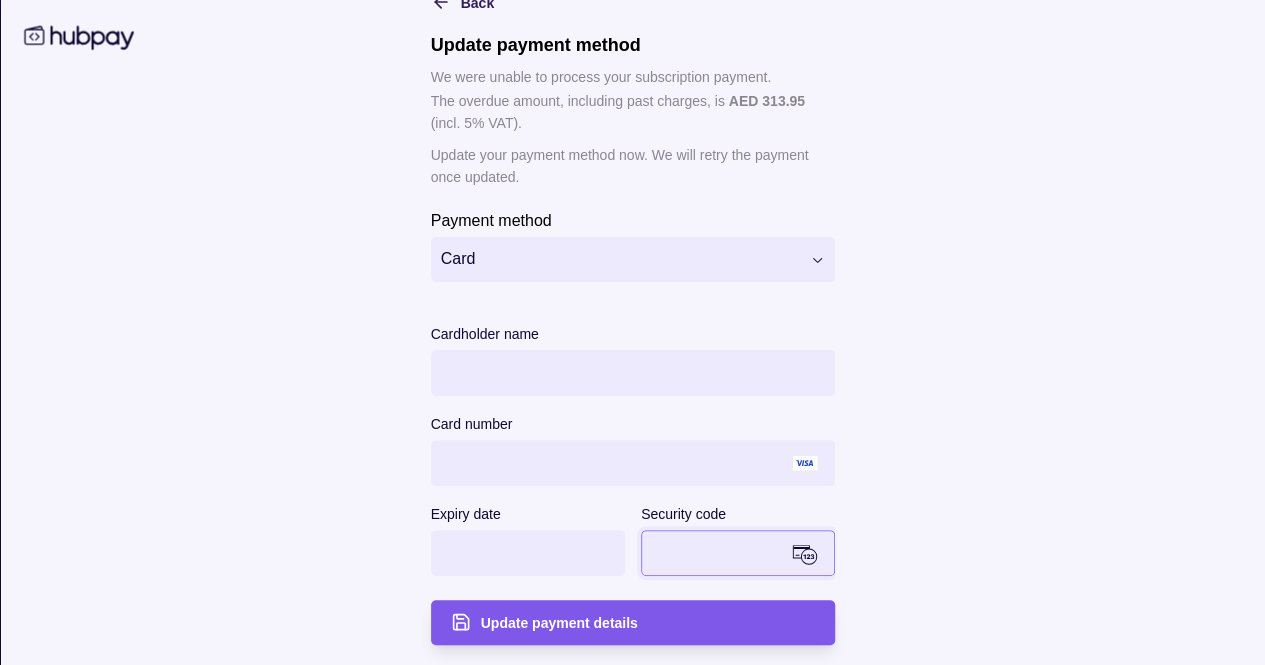 click on "Update payment details" at bounding box center (558, 624) 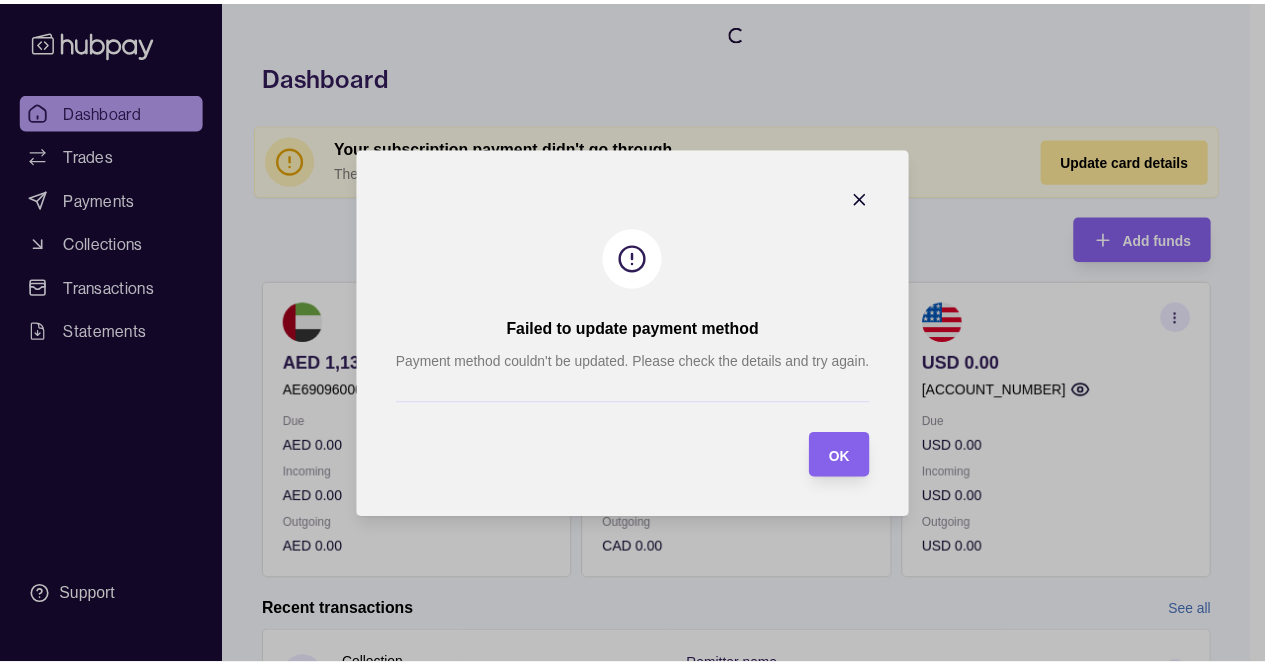 scroll, scrollTop: 0, scrollLeft: 0, axis: both 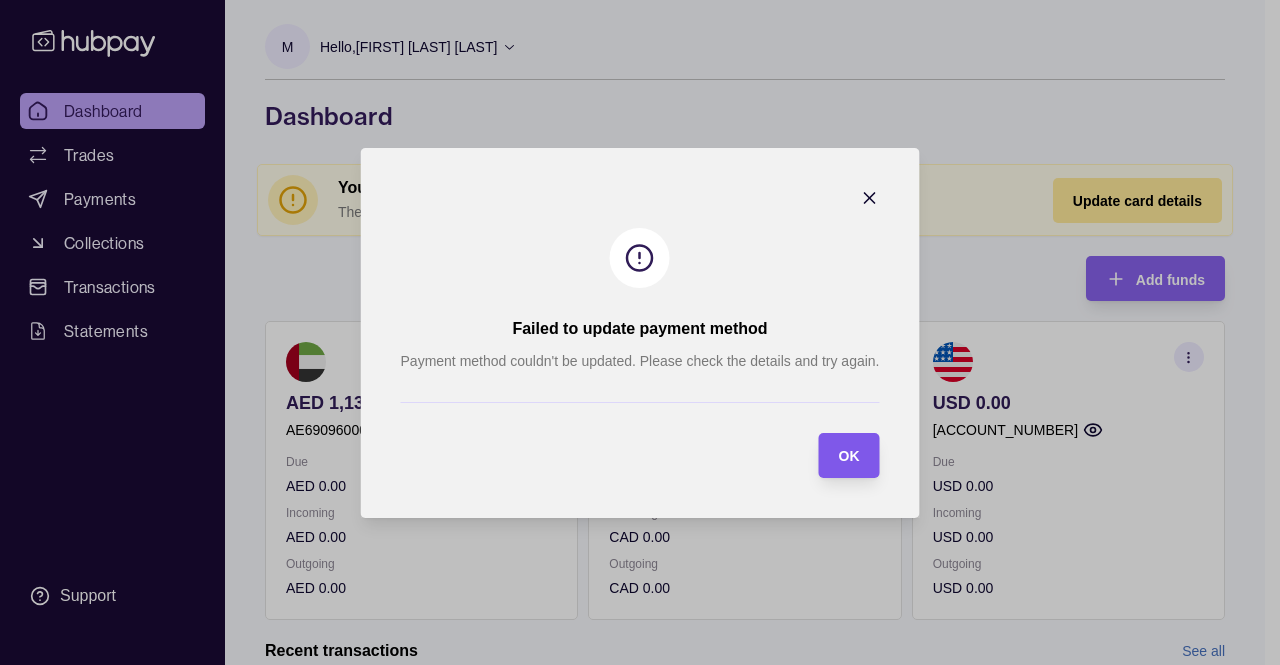 click on "OK" at bounding box center [833, 455] 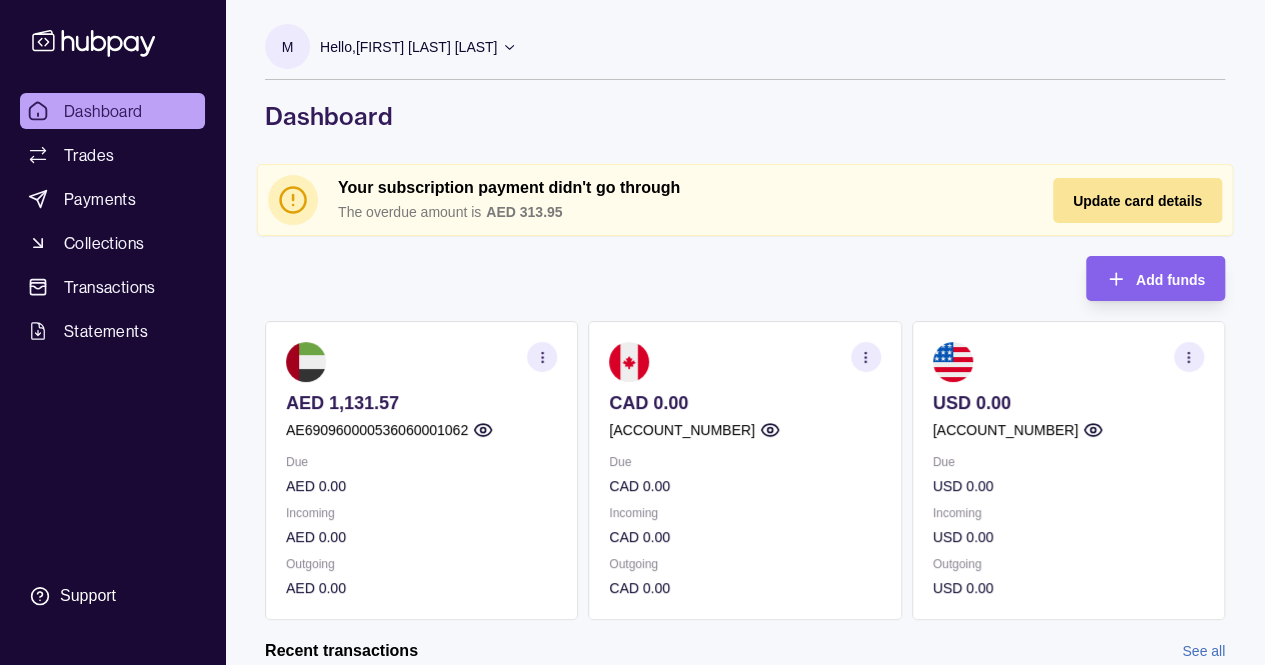 click on "Update card details" at bounding box center [1137, 200] 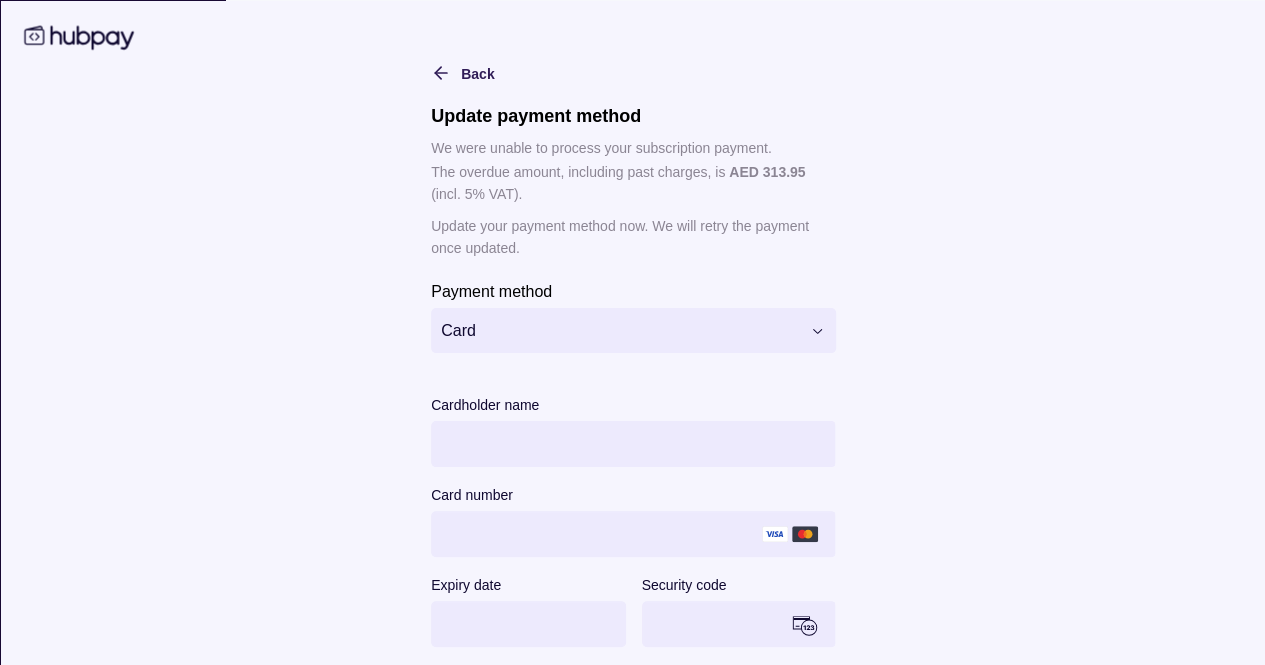 type 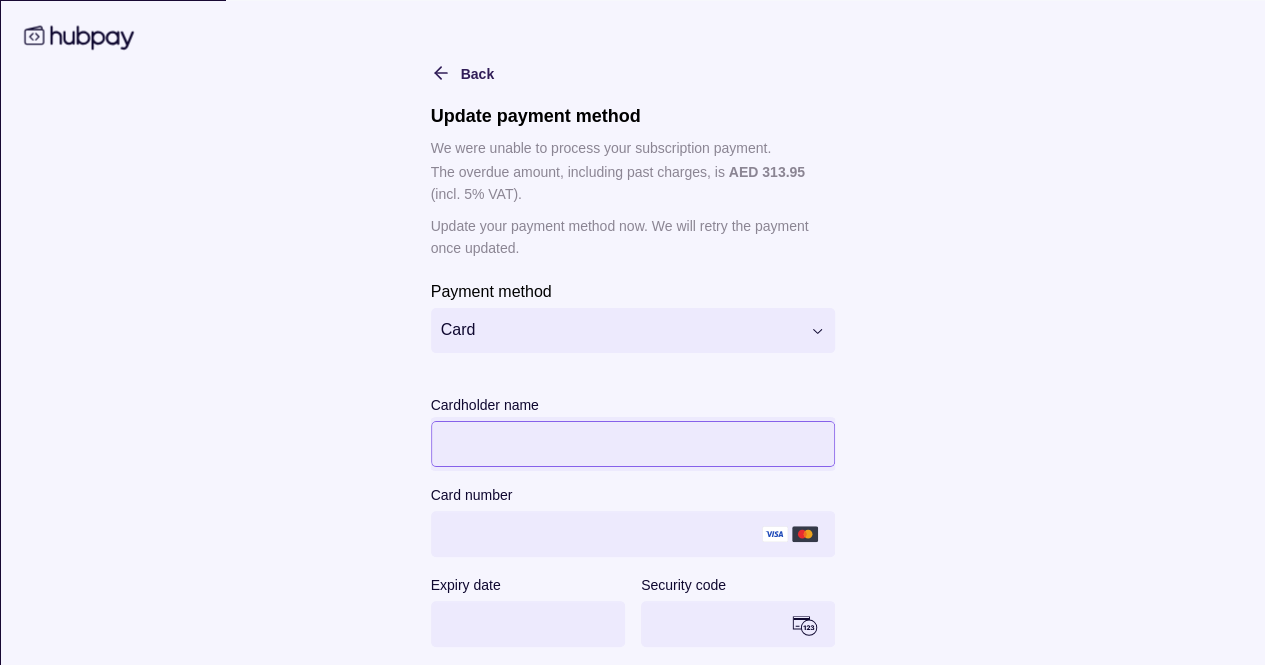 click on "**********" at bounding box center [632, 332] 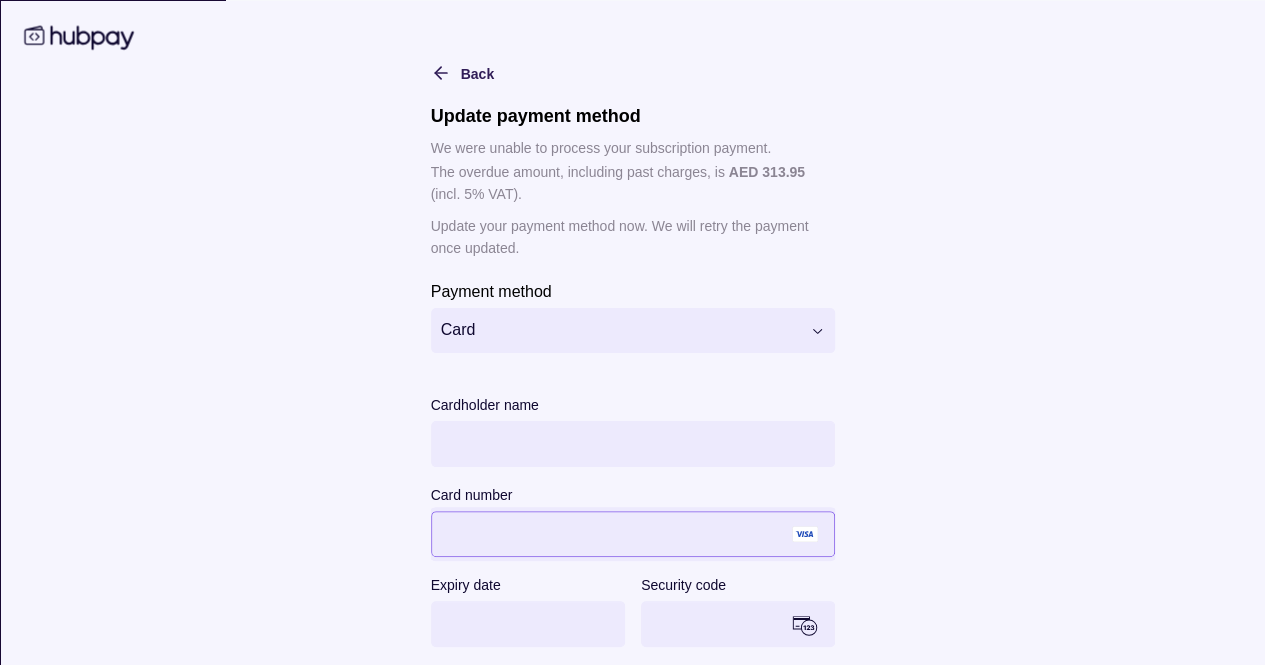 click on "**********" at bounding box center [633, 367] 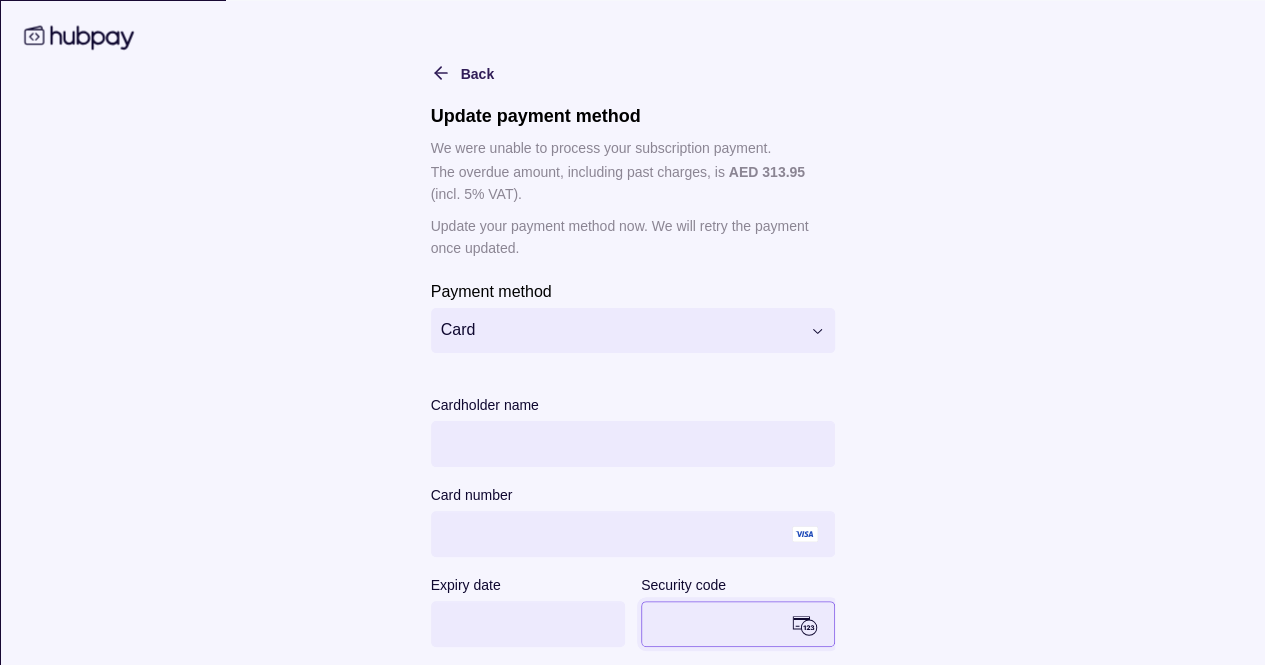 click on "**********" at bounding box center (633, 367) 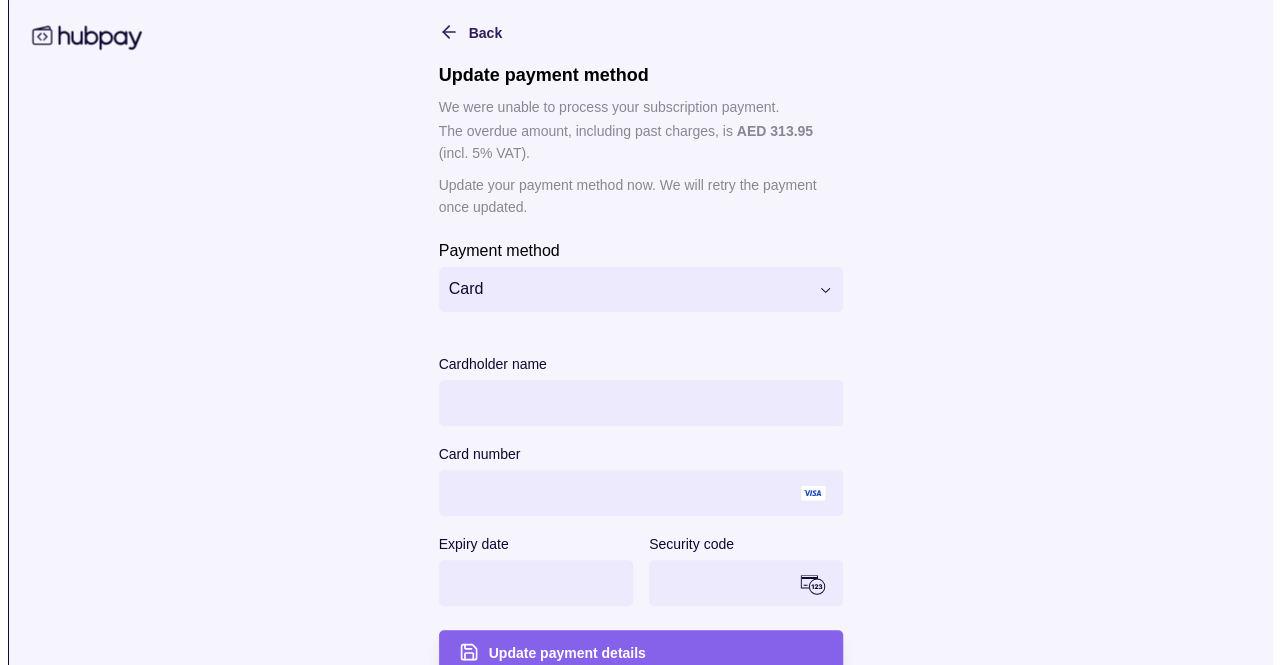 scroll, scrollTop: 70, scrollLeft: 0, axis: vertical 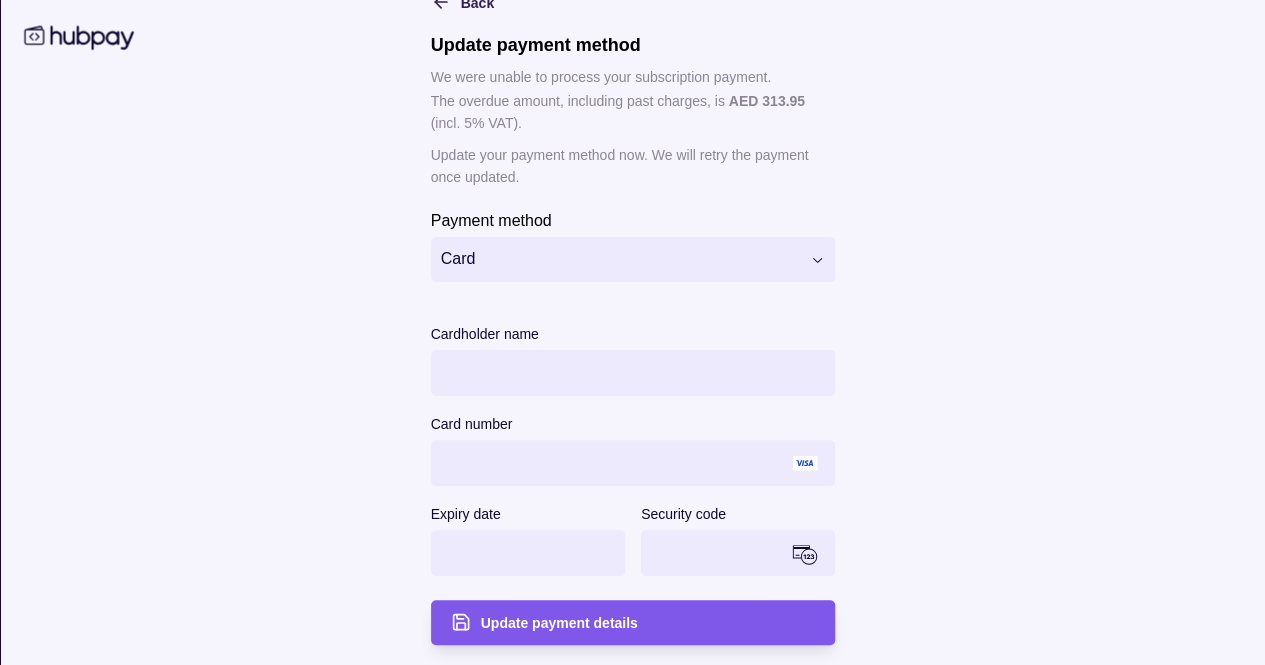 click on "Update payment details" at bounding box center [558, 624] 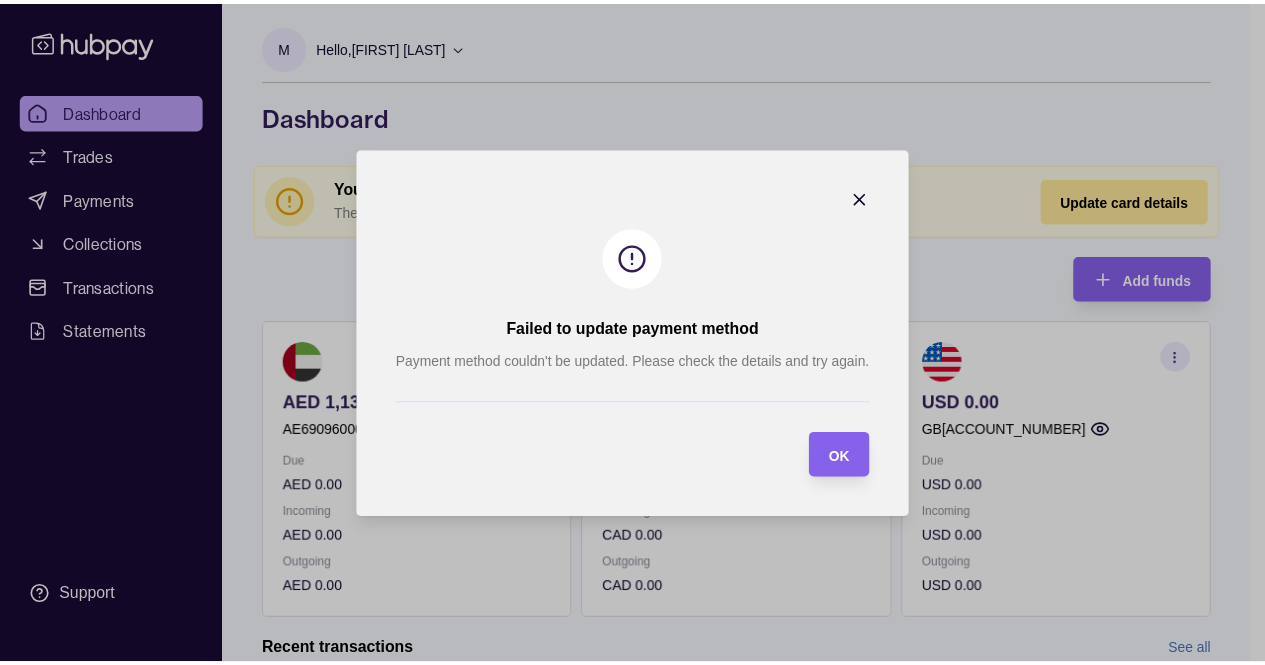 scroll, scrollTop: 0, scrollLeft: 0, axis: both 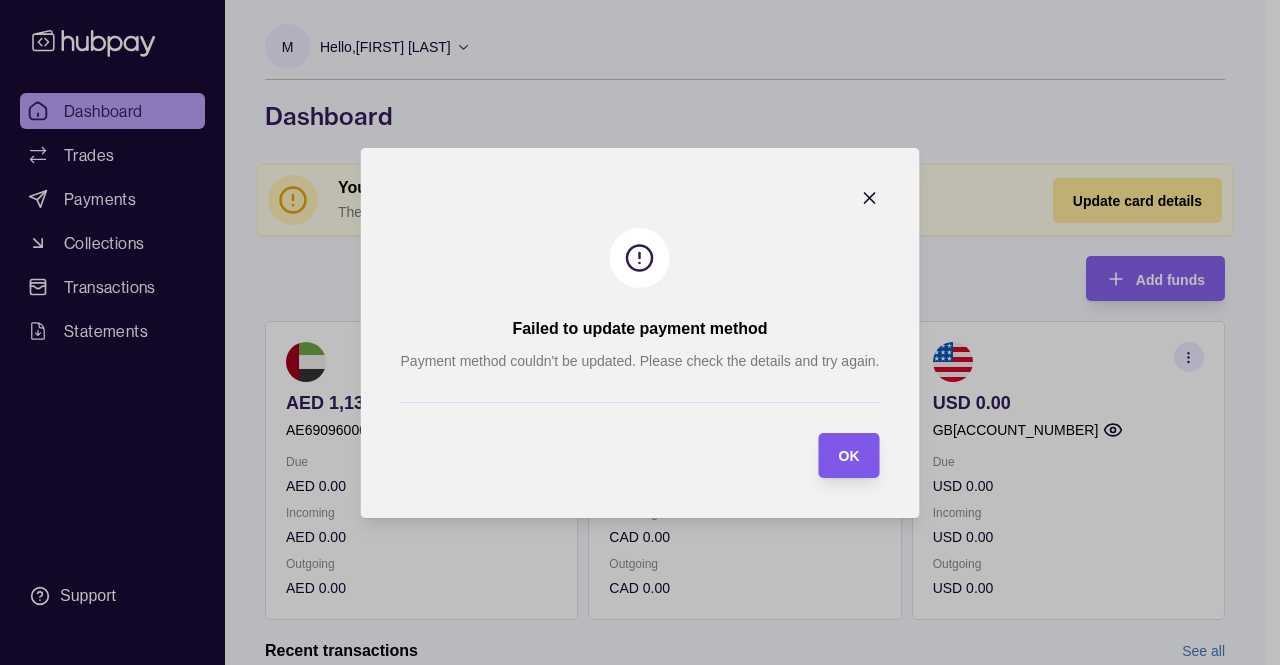 click on "OK" at bounding box center [833, 455] 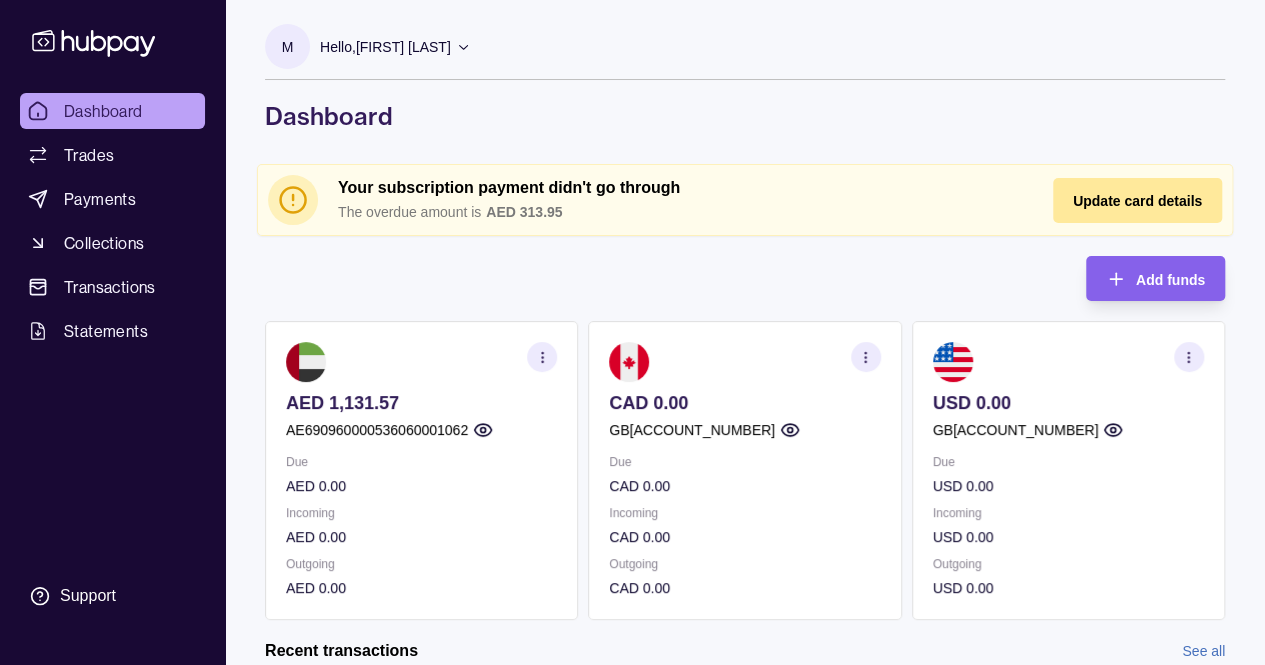 click on "Due" at bounding box center (744, 462) 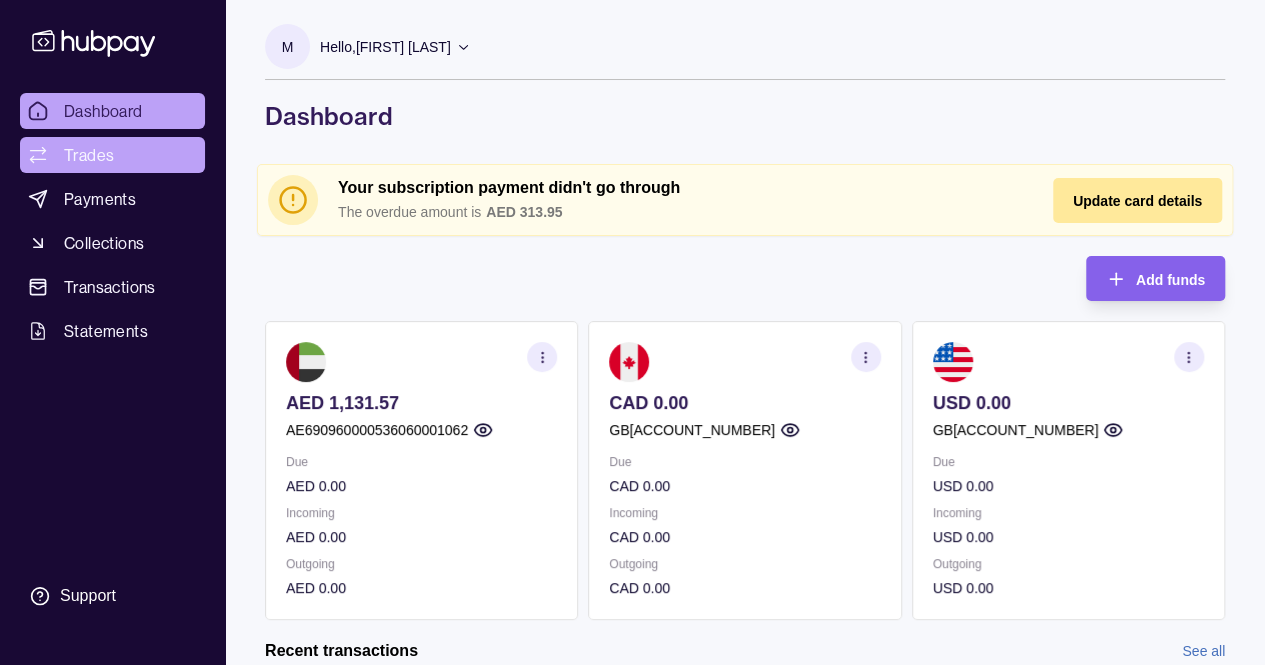 click on "Trades" at bounding box center [89, 155] 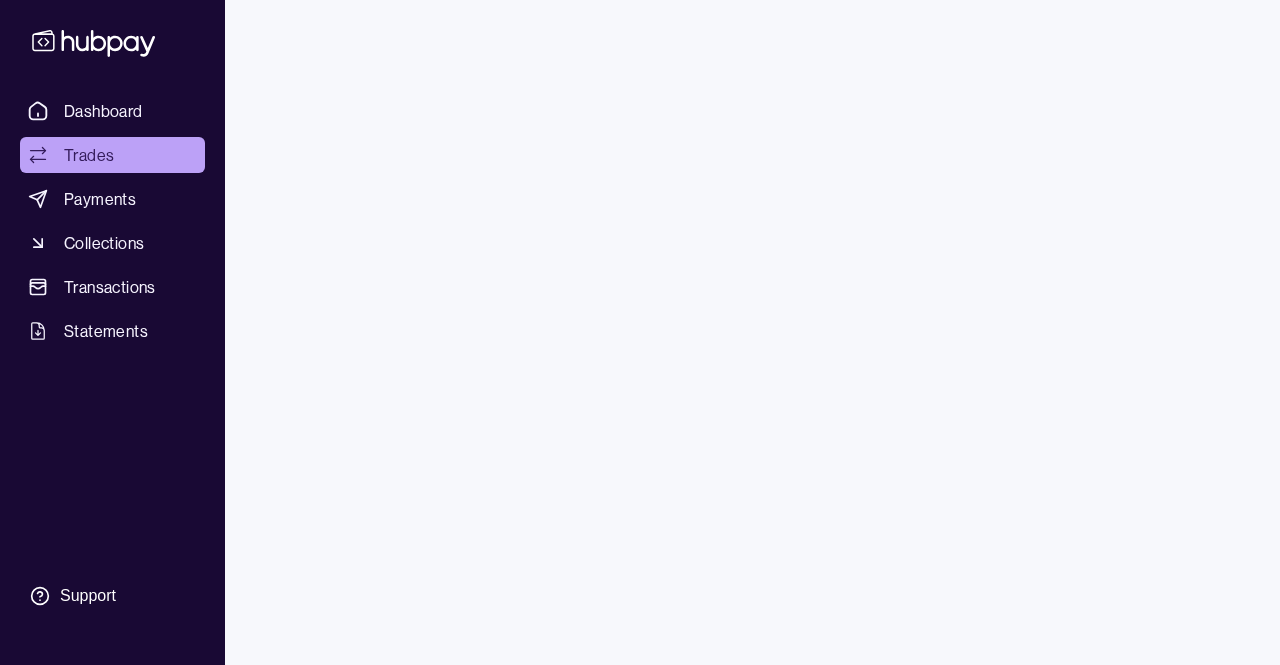click on "Payments" at bounding box center [100, 199] 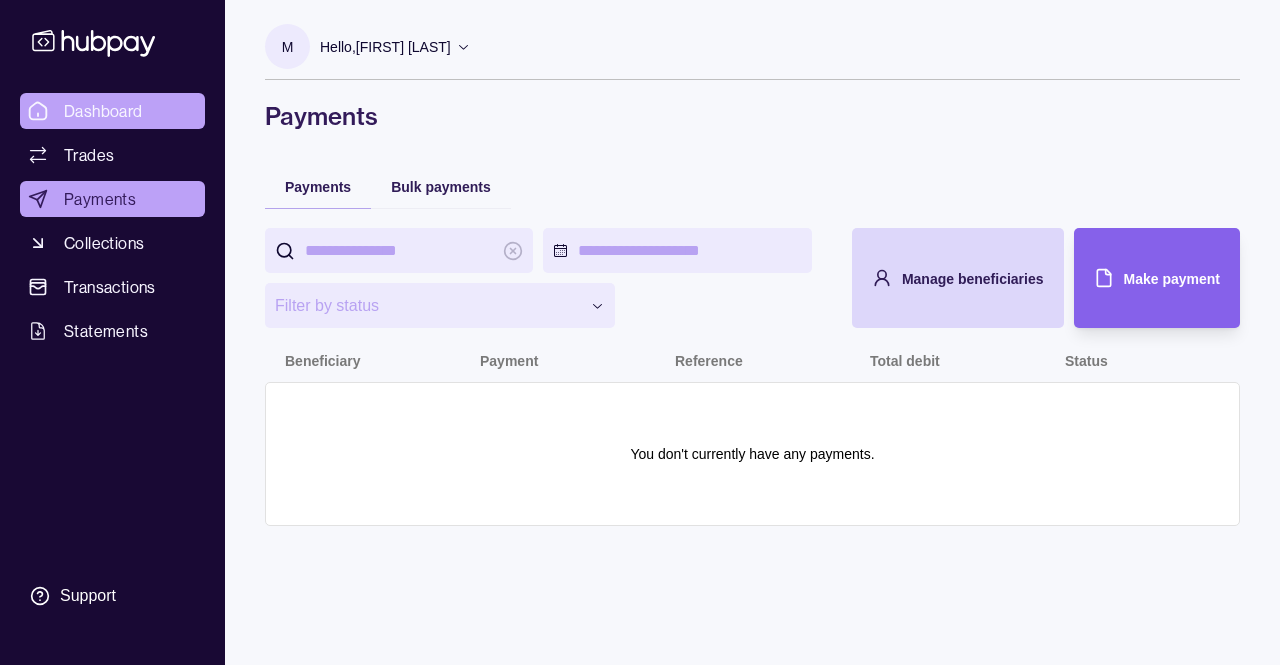 click on "Dashboard" at bounding box center (103, 111) 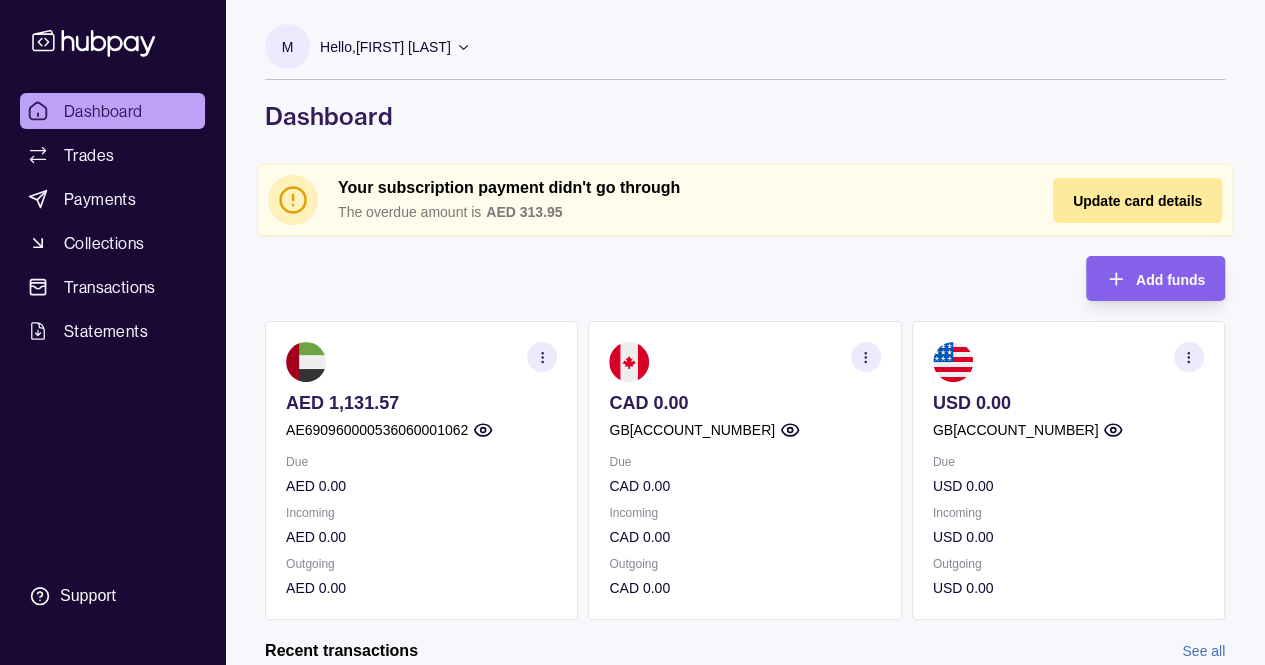 click on "Dashboard" at bounding box center [103, 111] 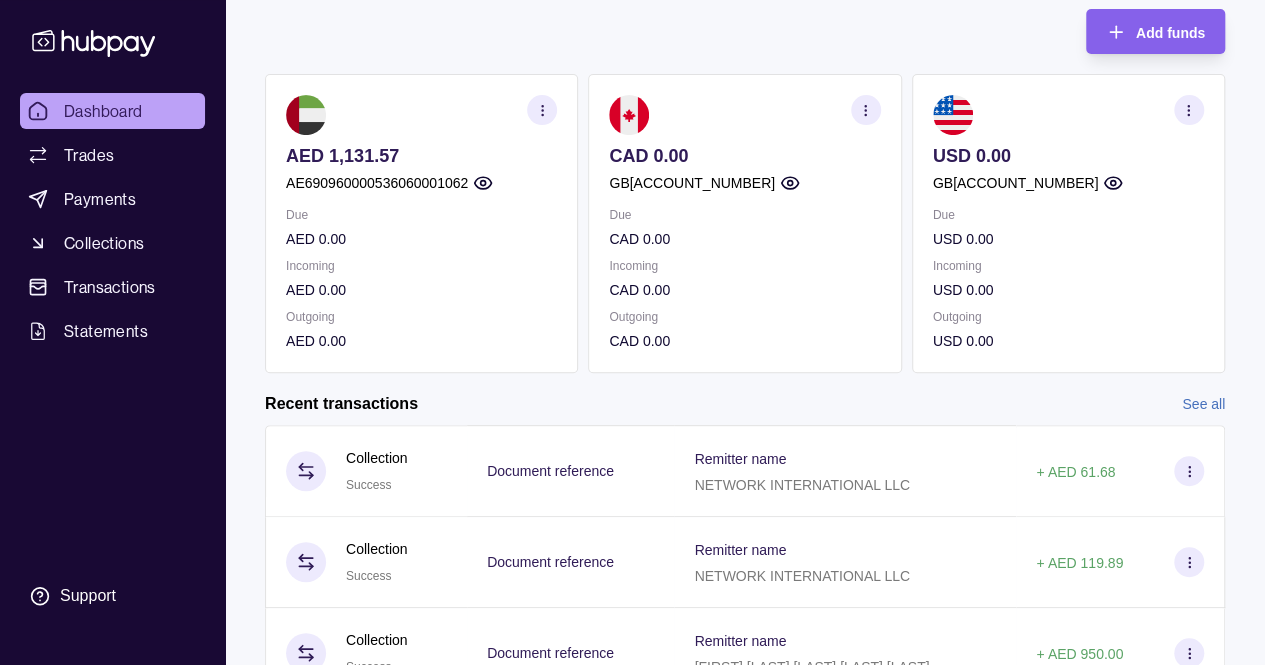 scroll, scrollTop: 342, scrollLeft: 0, axis: vertical 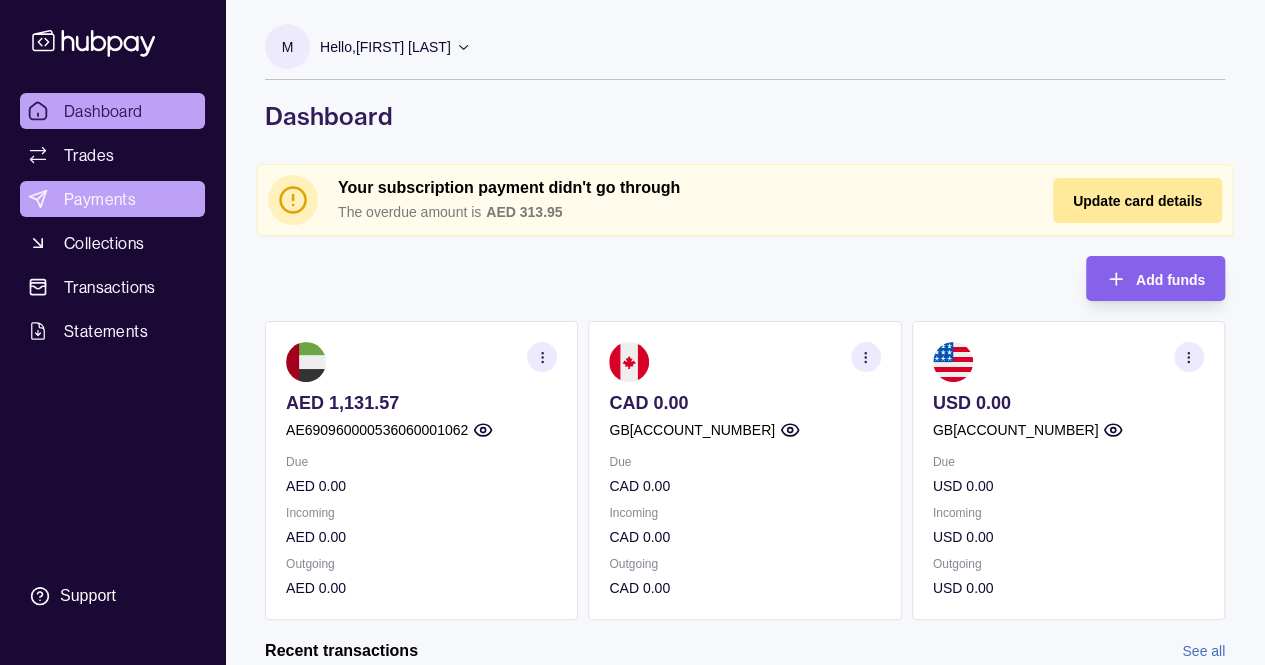 click on "Payments" at bounding box center (100, 199) 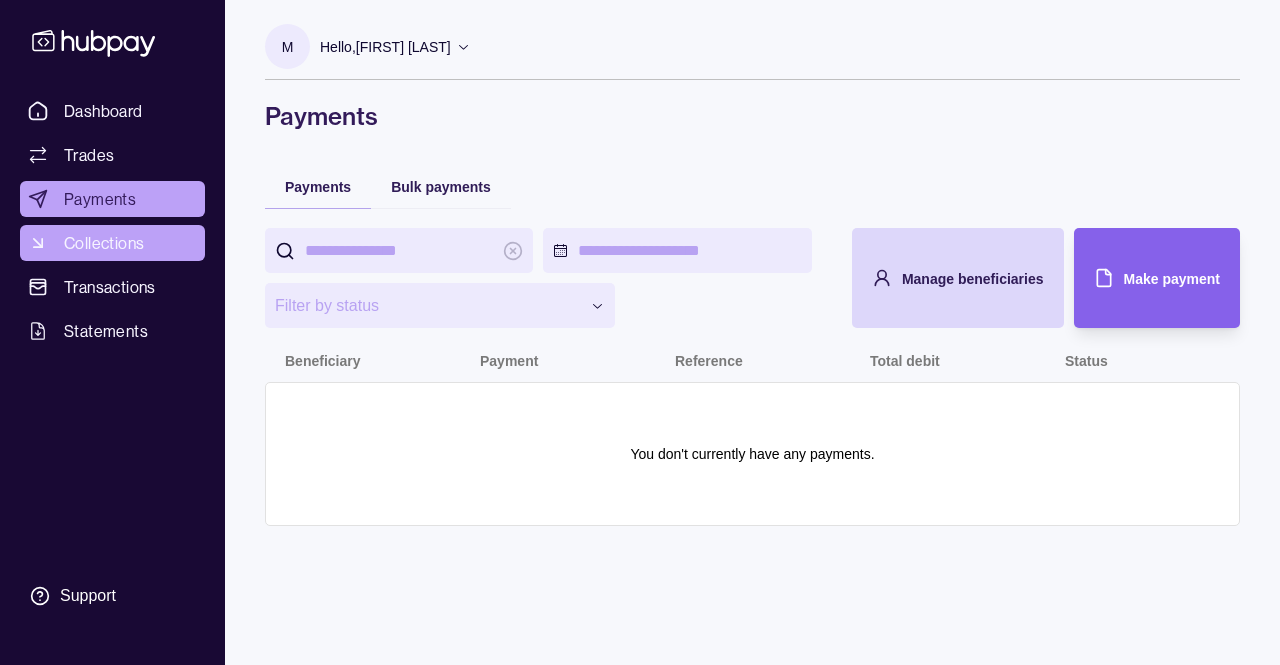 click on "Collections" at bounding box center (104, 243) 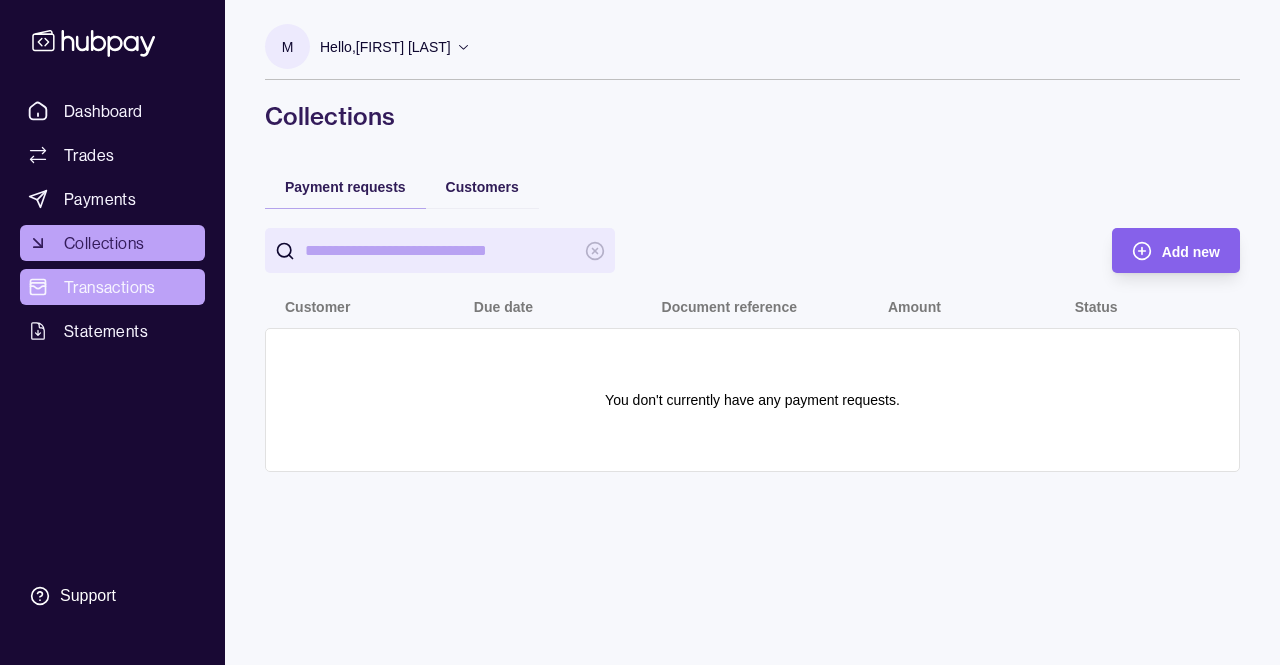 click on "Transactions" at bounding box center [110, 287] 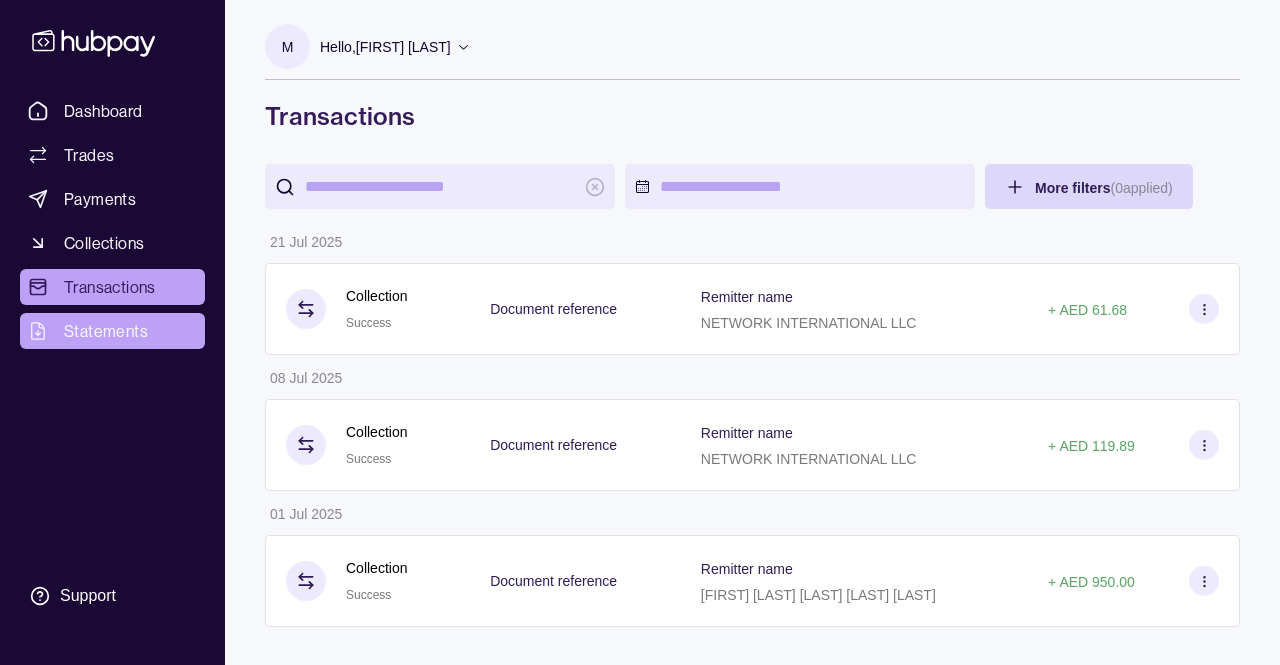 click on "Statements" at bounding box center [106, 331] 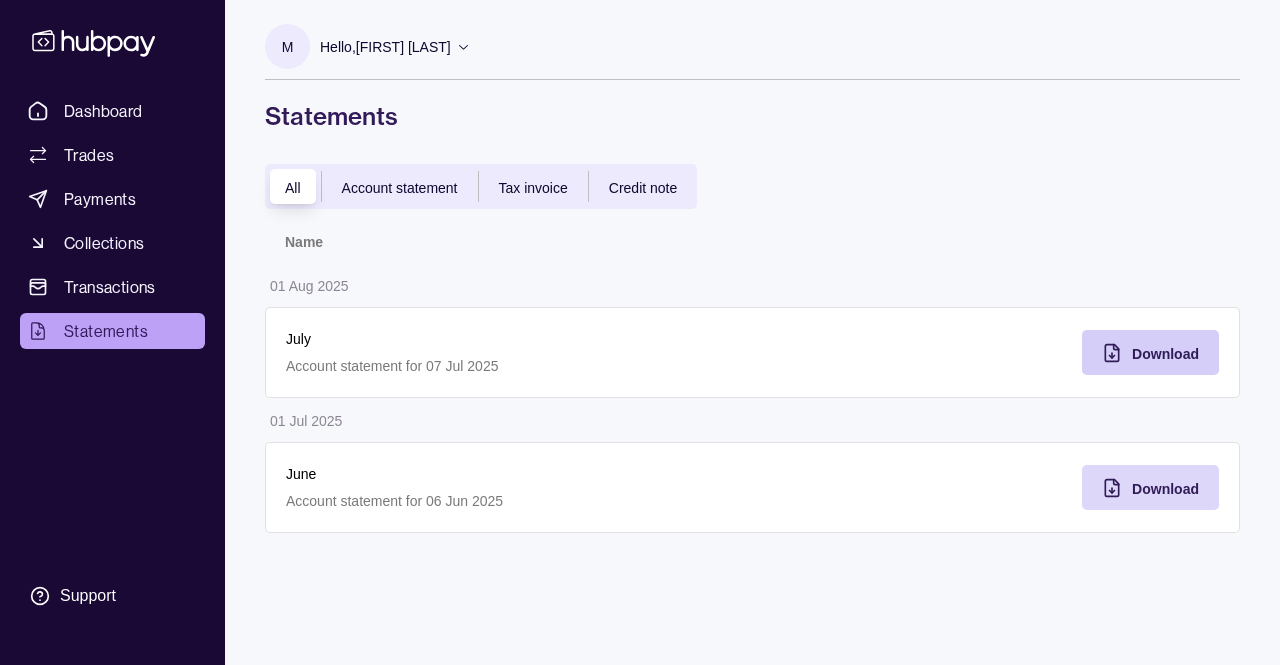 click on "Download" at bounding box center [1165, 353] 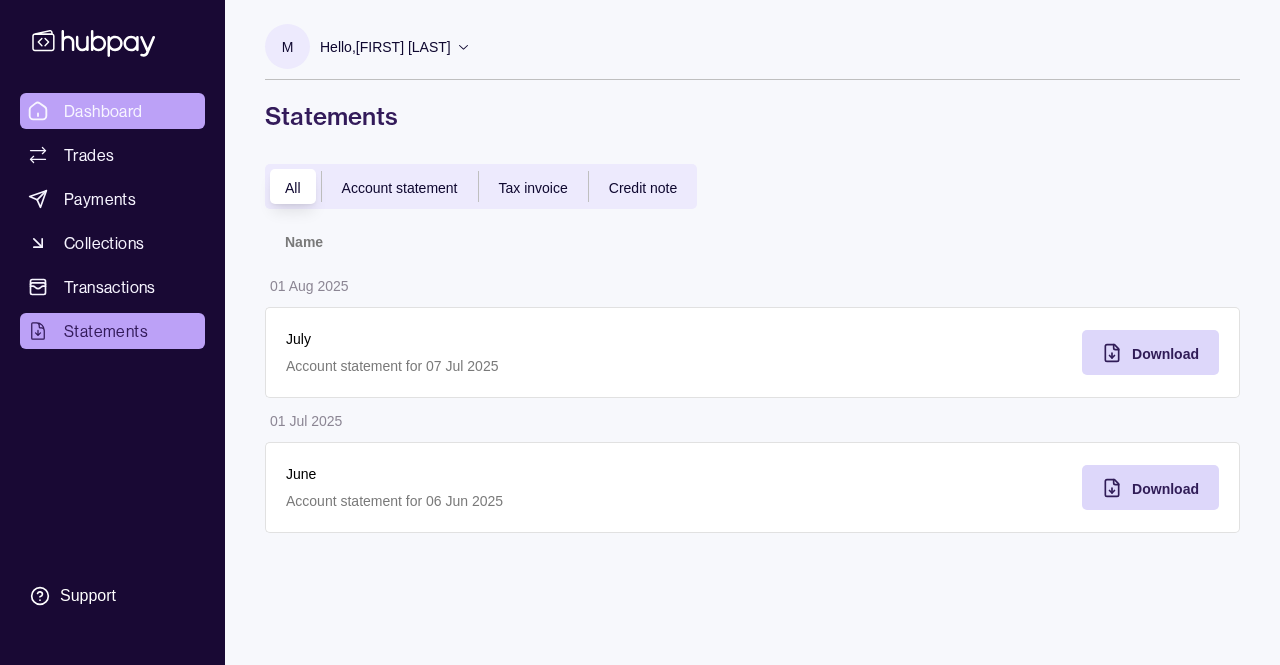 click on "Dashboard" at bounding box center (103, 111) 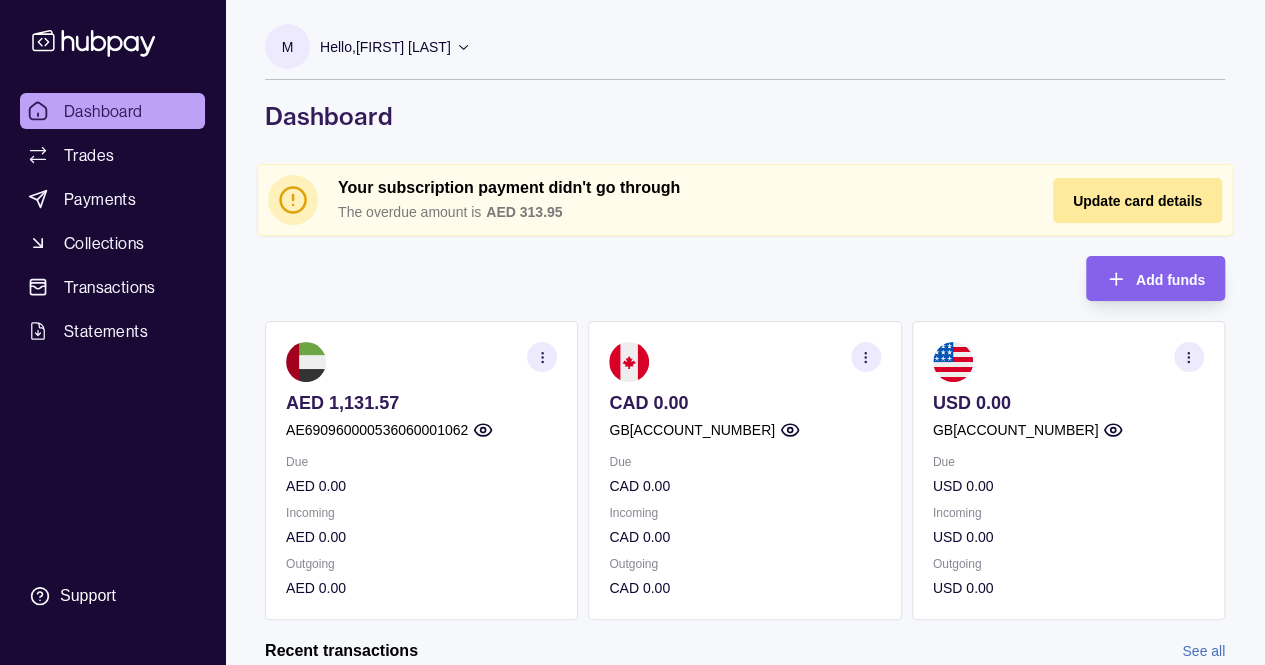click 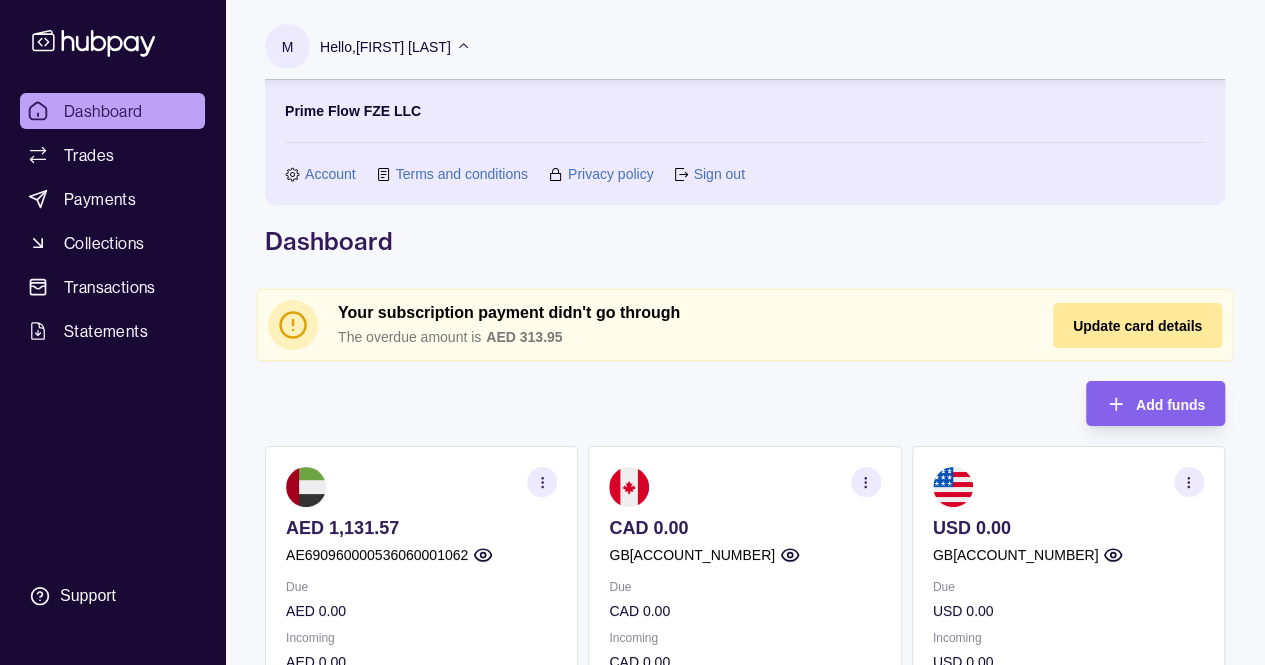 click on "Account" at bounding box center [330, 174] 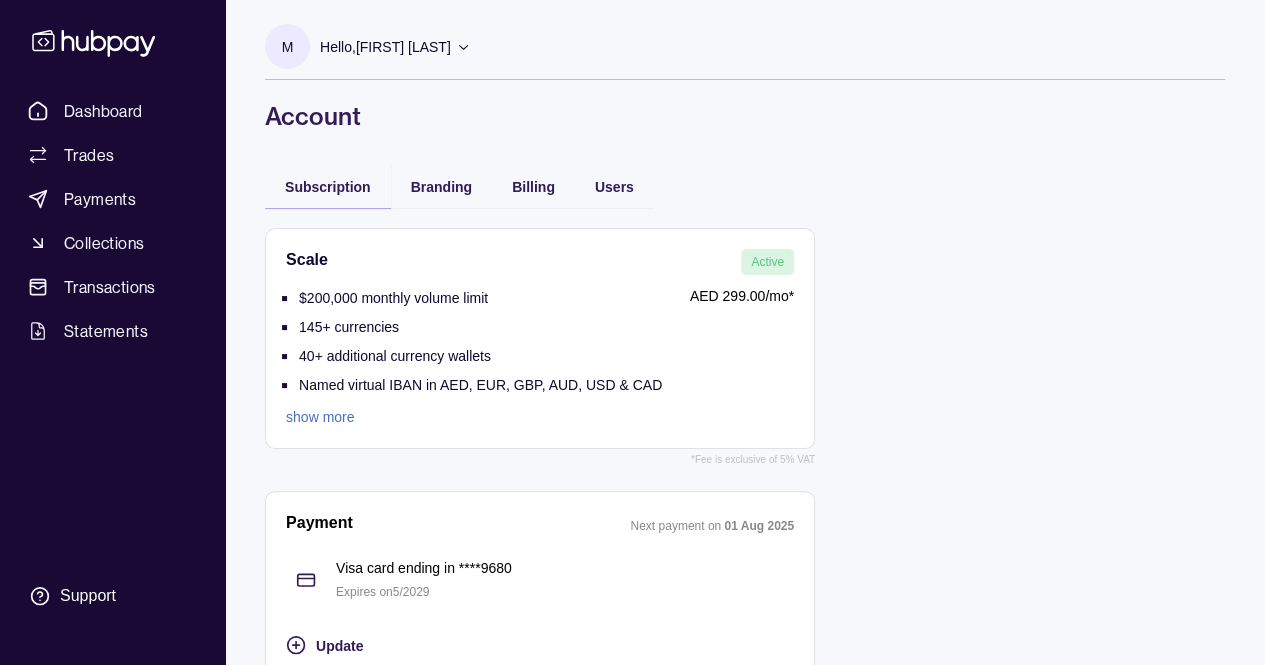 scroll, scrollTop: 31, scrollLeft: 0, axis: vertical 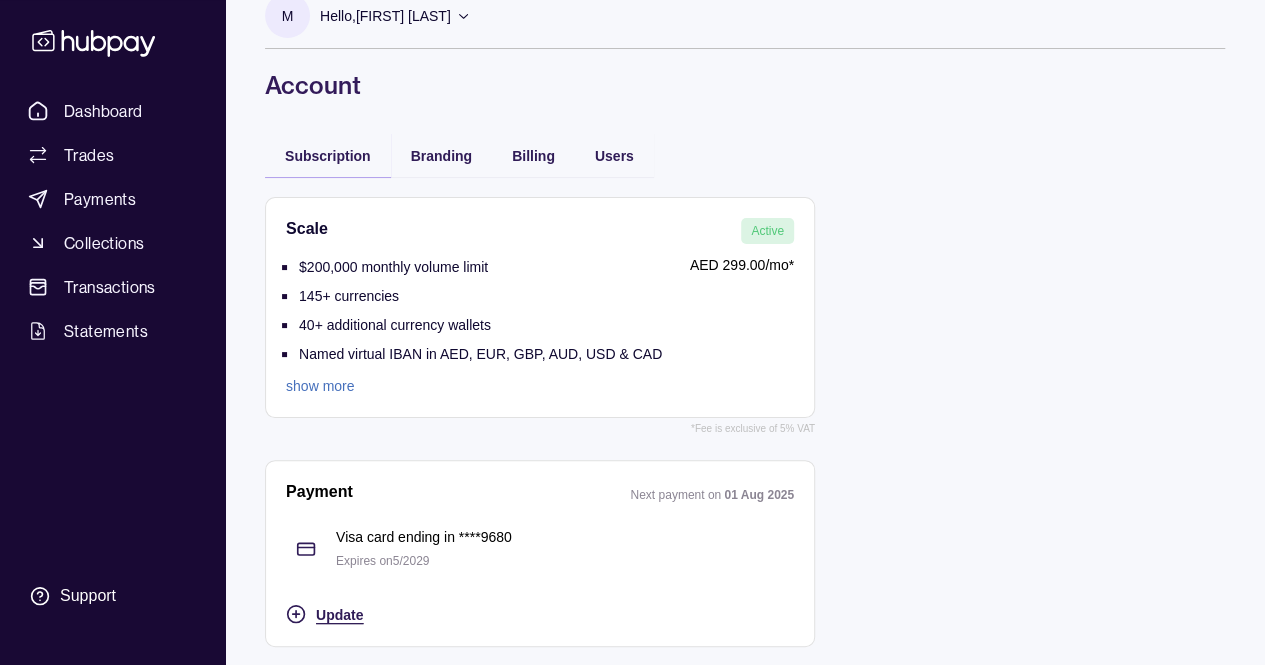 click on "Update" at bounding box center [339, 615] 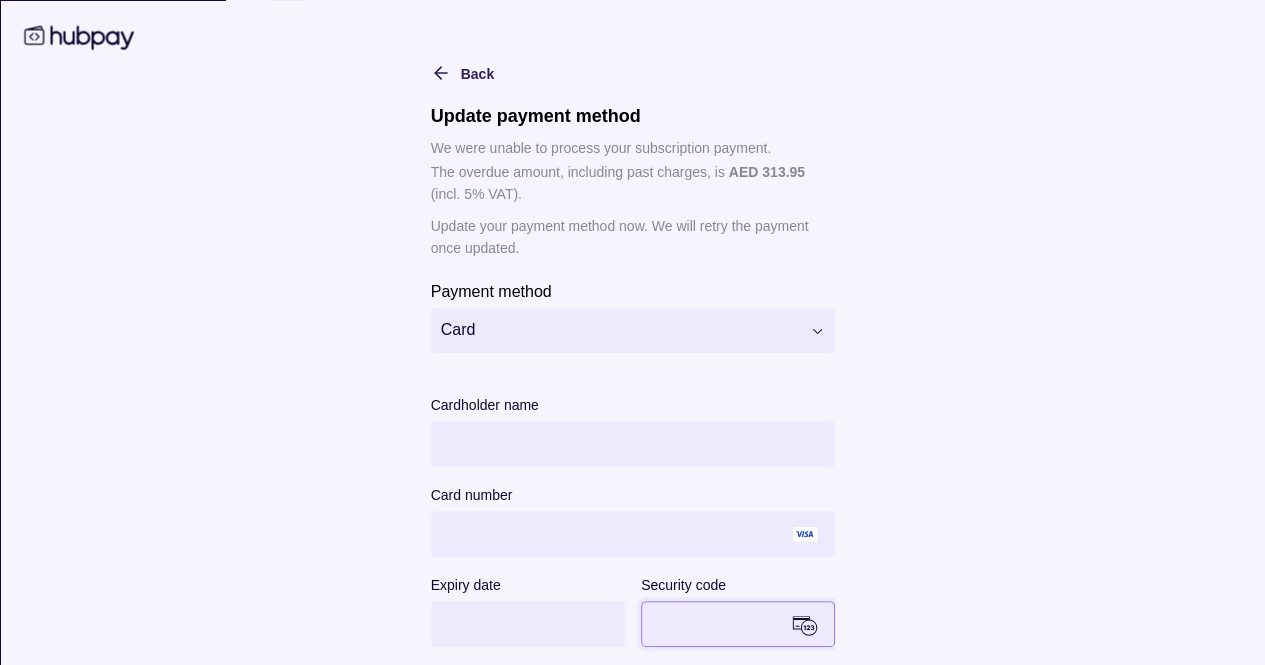 scroll, scrollTop: 32, scrollLeft: 0, axis: vertical 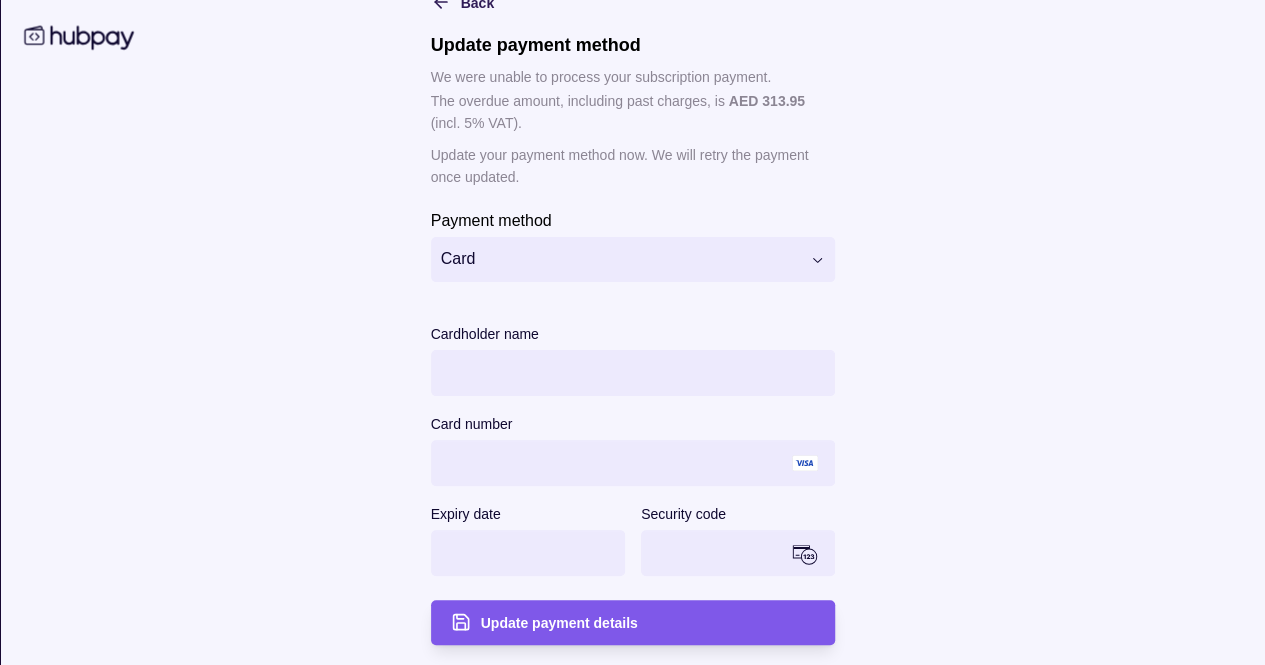click on "Update payment details" at bounding box center (617, 622) 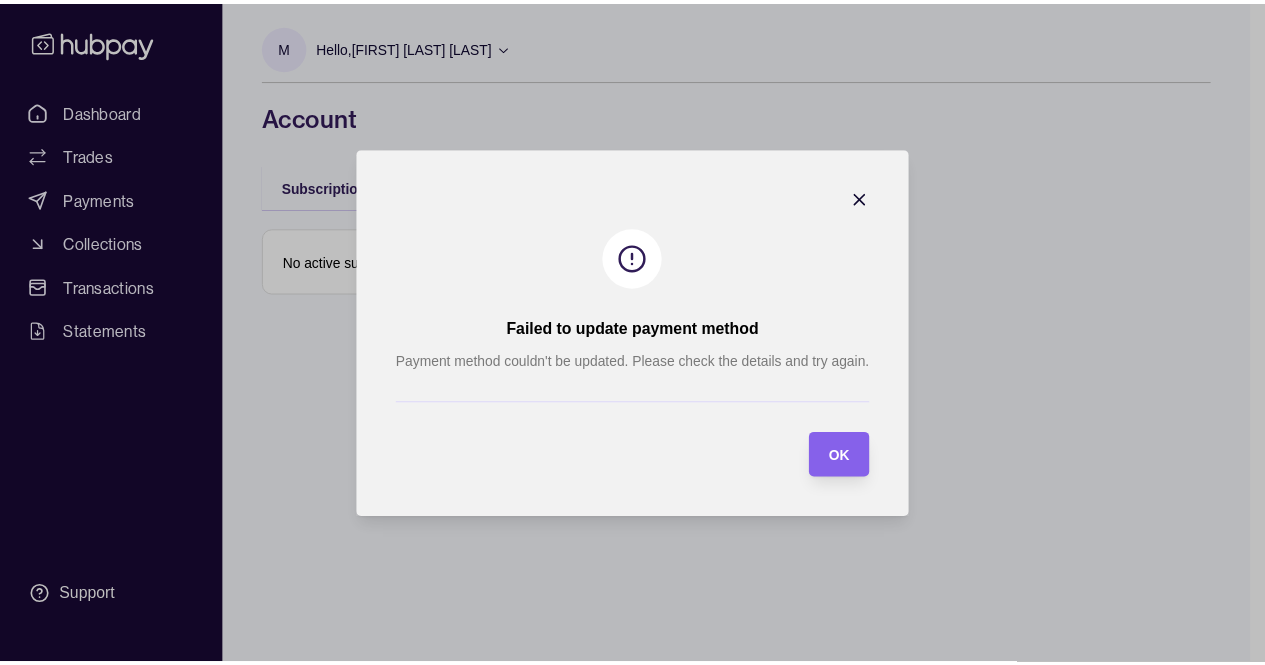 scroll, scrollTop: 0, scrollLeft: 0, axis: both 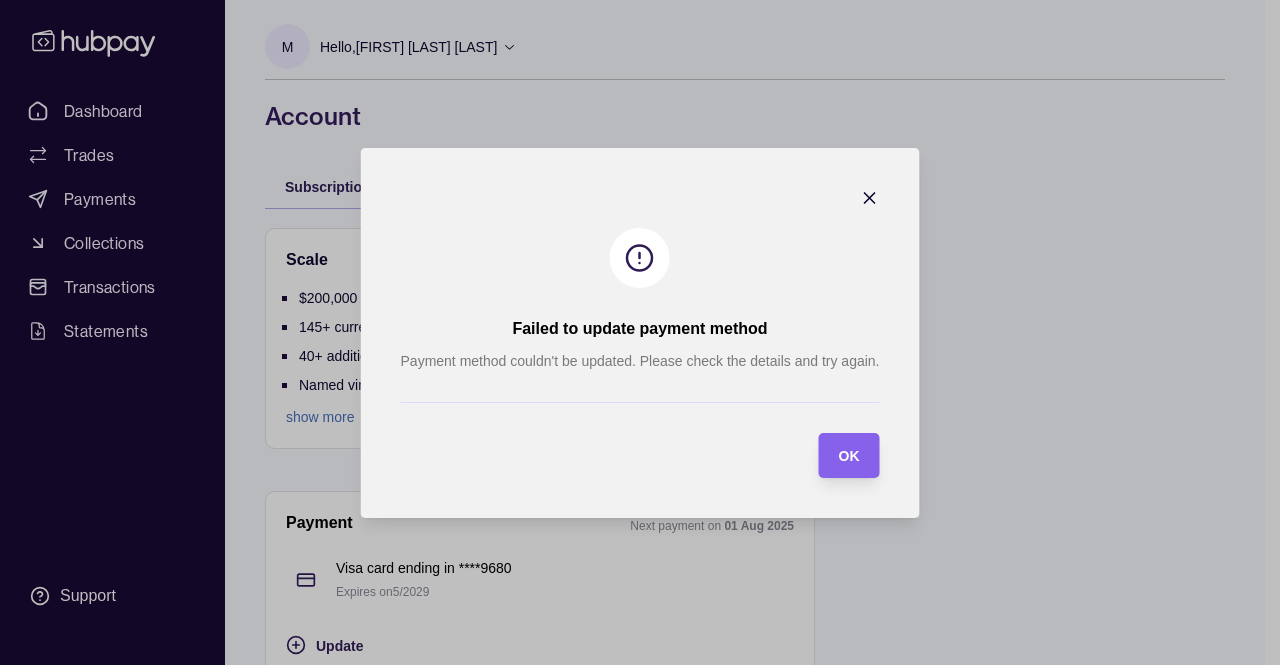 click on "Failed to update payment method Payment method couldn't be updated. Please check the details and try again. OK" at bounding box center [640, 333] 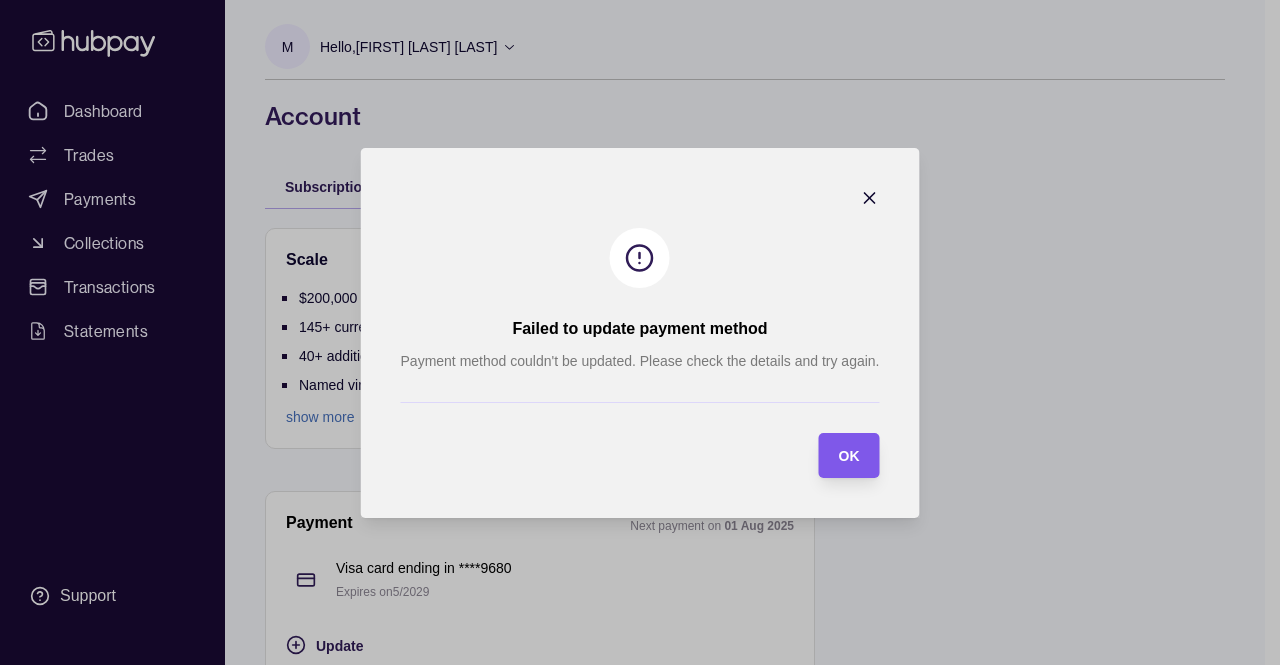click on "OK" at bounding box center [848, 455] 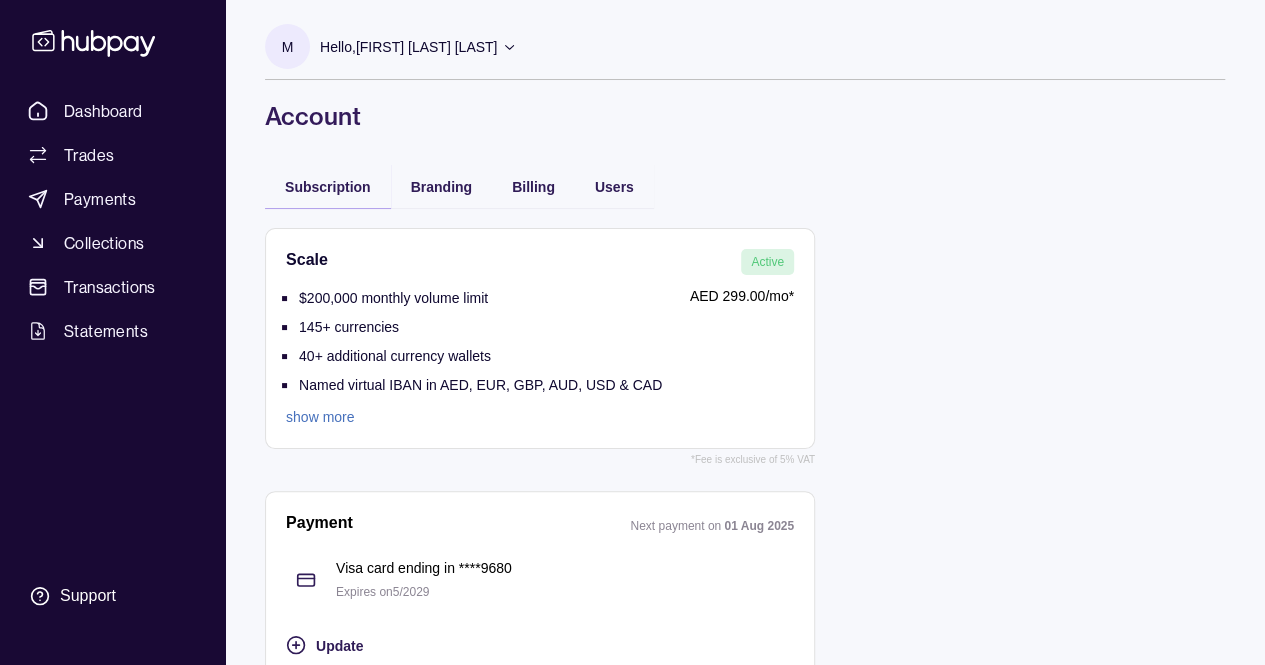 click on "show more" at bounding box center (474, 417) 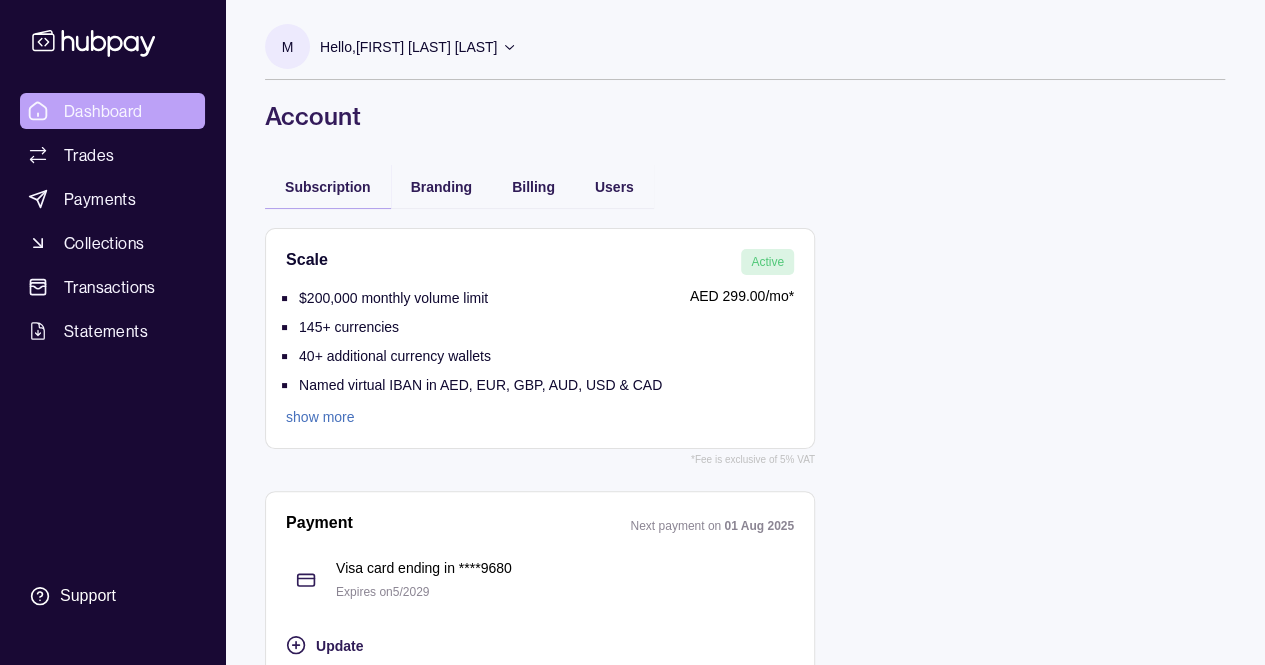 click on "Dashboard" at bounding box center [103, 111] 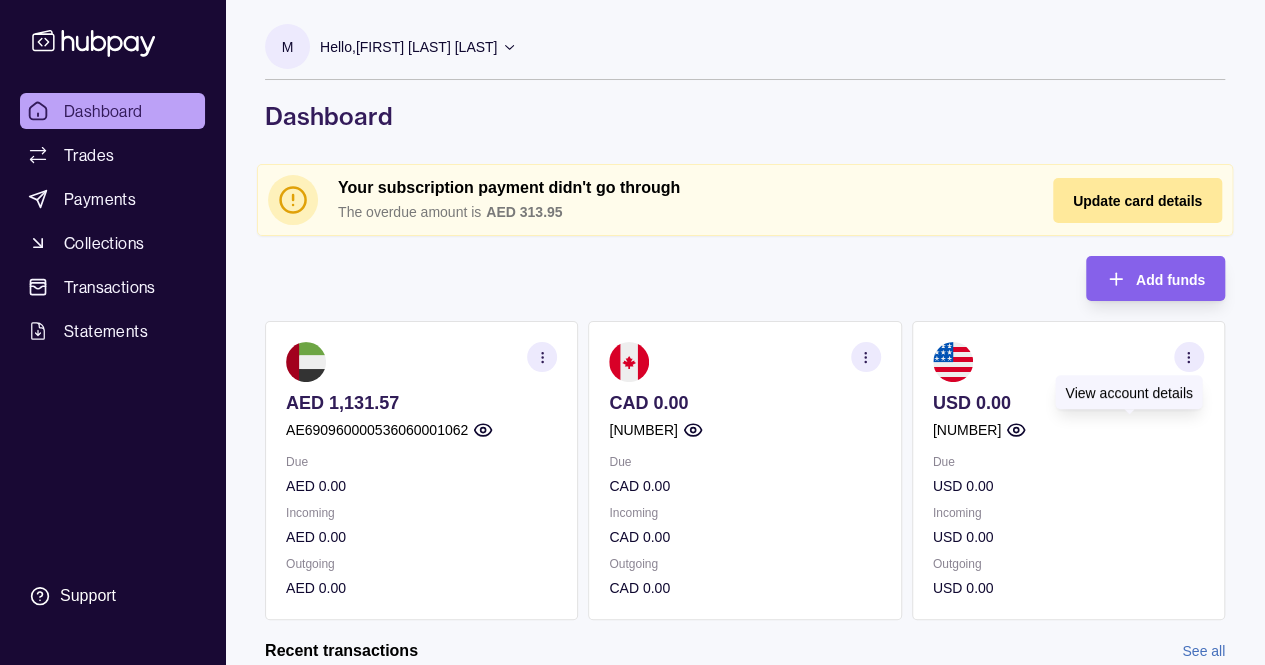 click 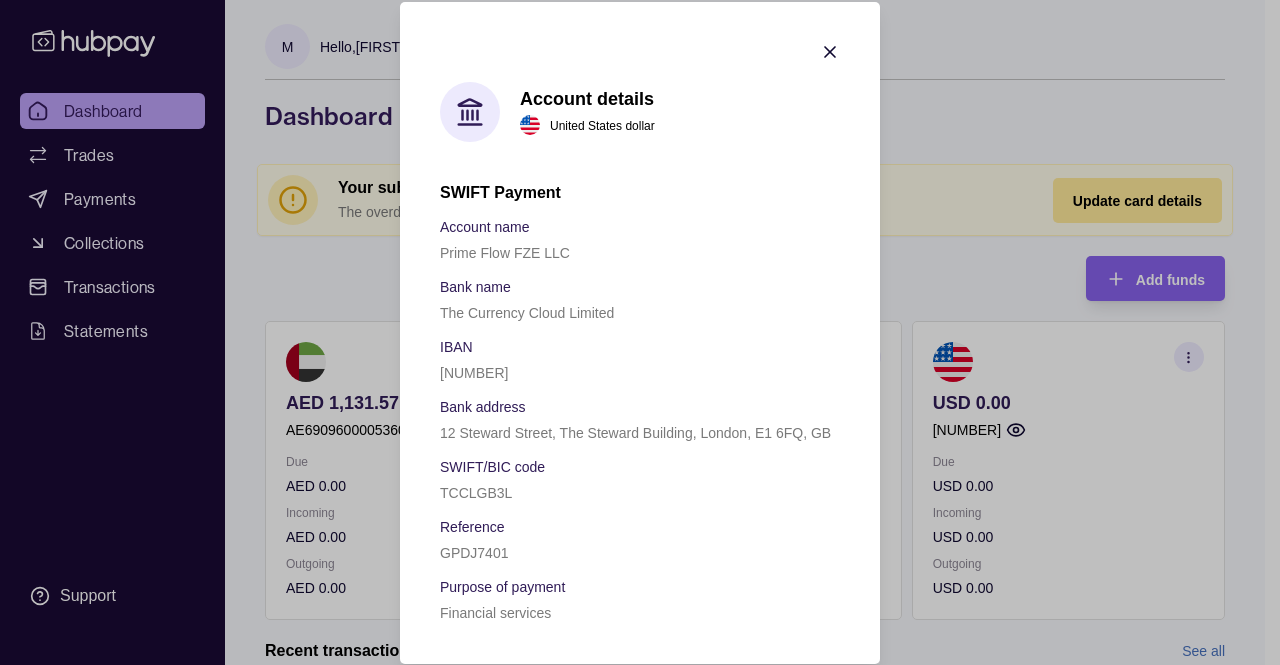 click 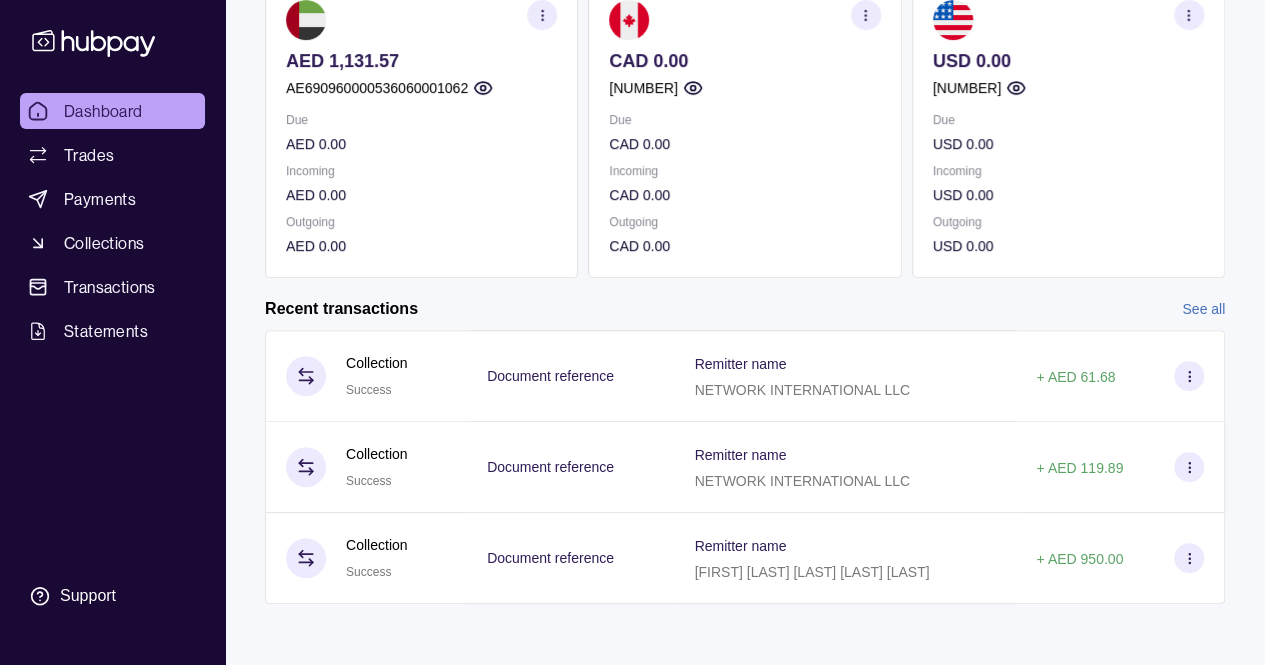 scroll, scrollTop: 0, scrollLeft: 0, axis: both 